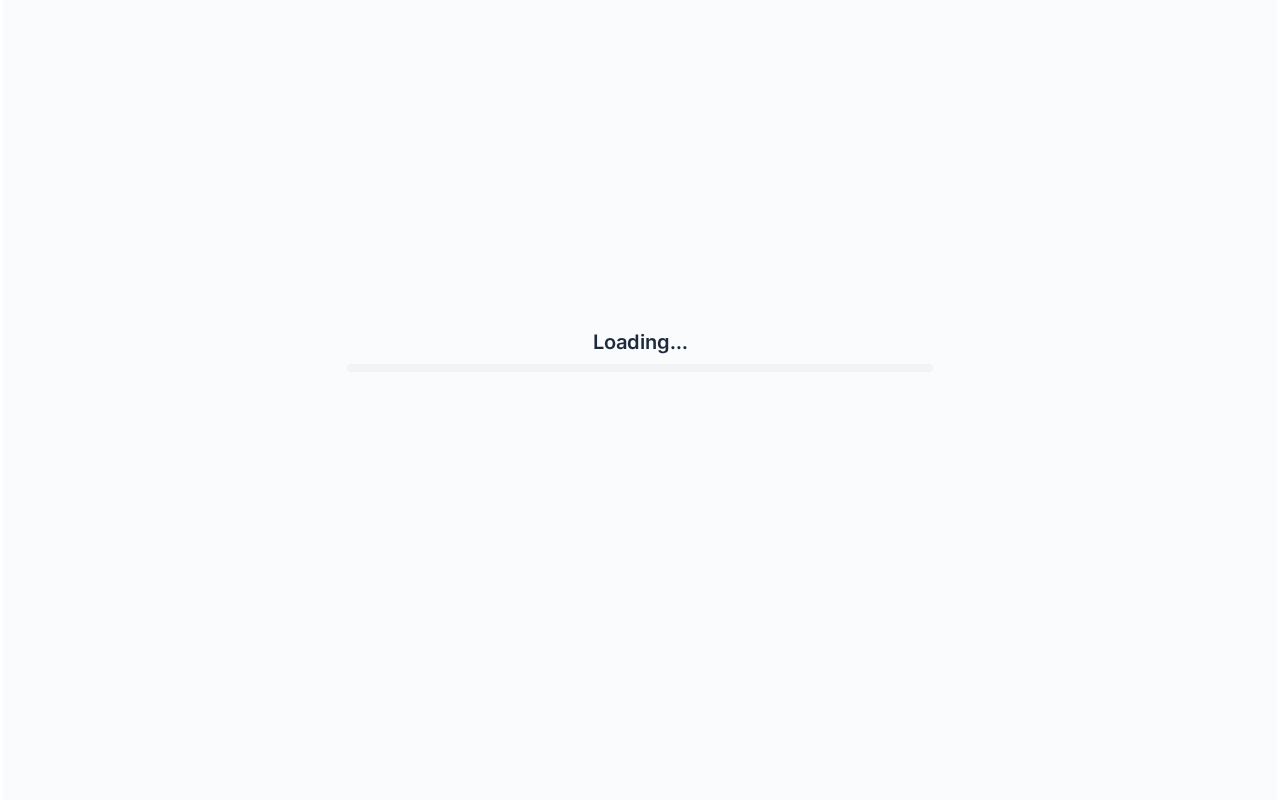 scroll, scrollTop: 0, scrollLeft: 0, axis: both 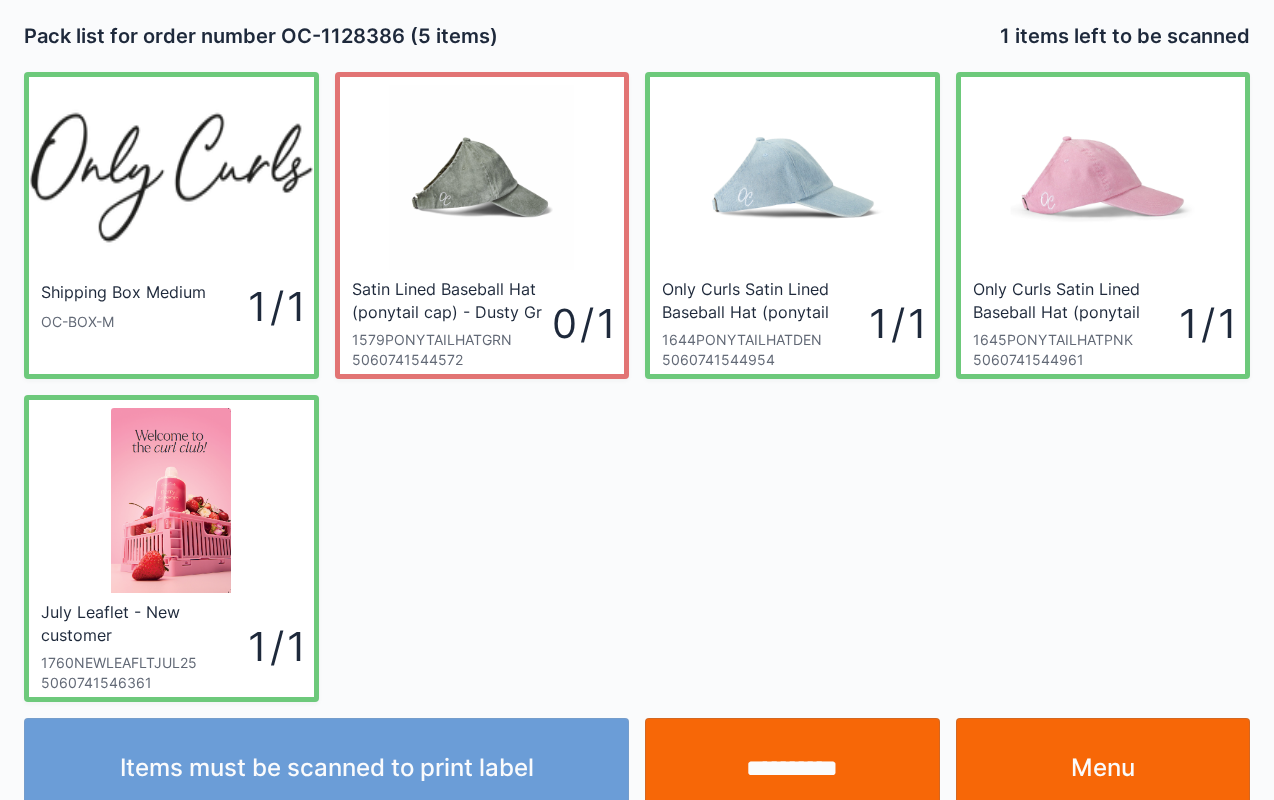 click on "**********" at bounding box center (792, 768) 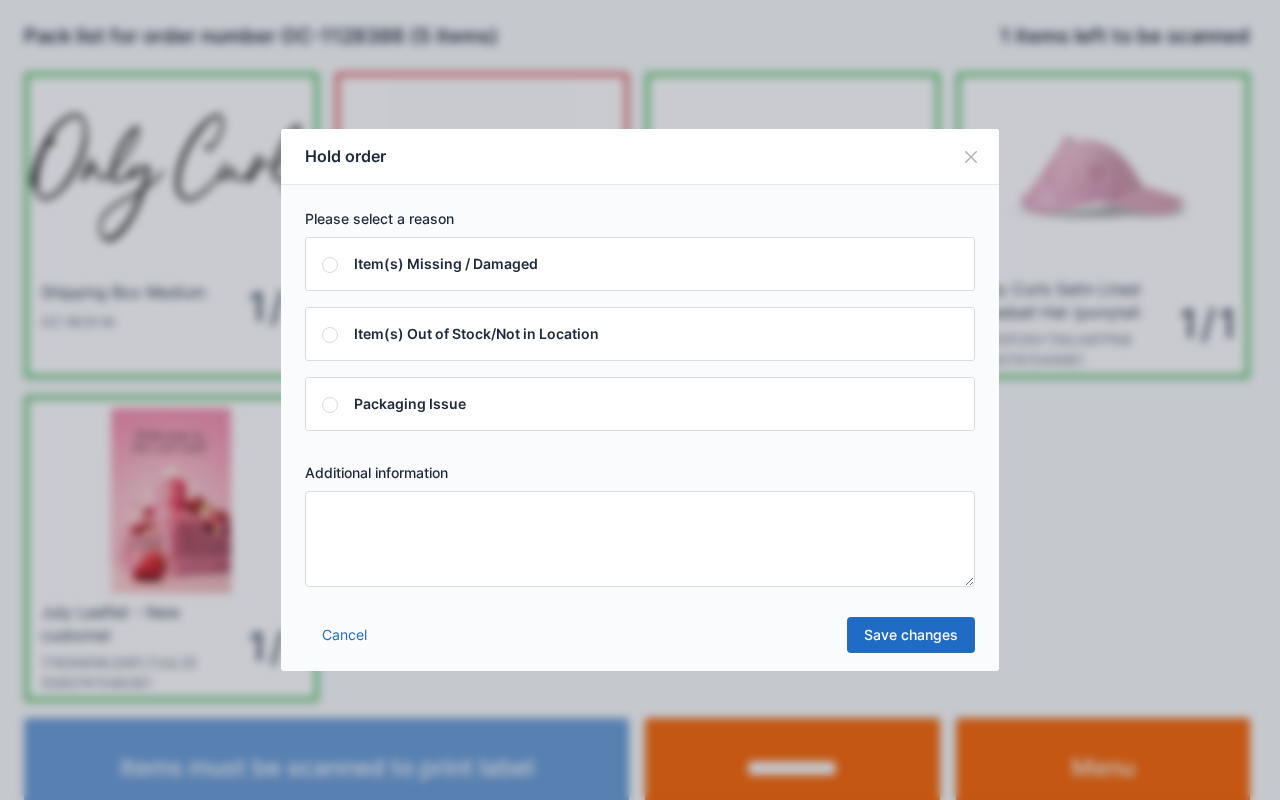 click at bounding box center (640, 539) 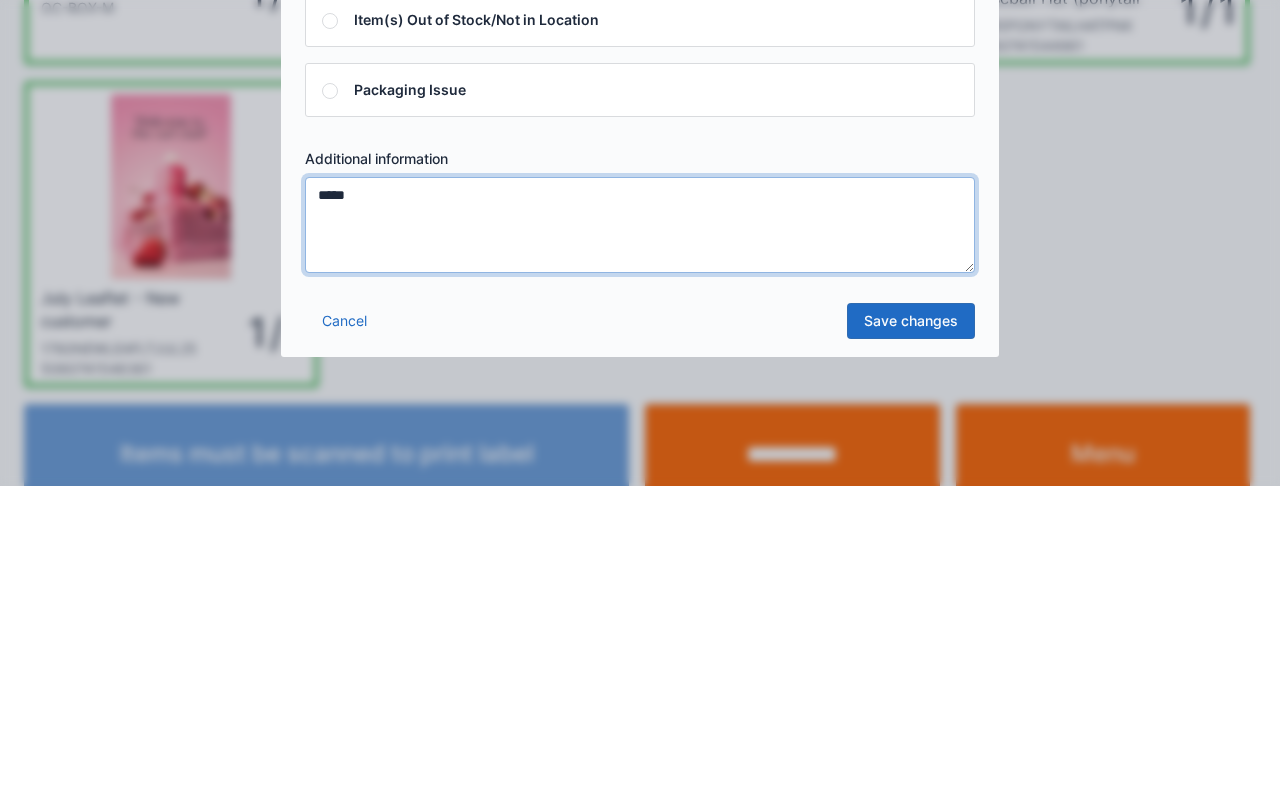 type on "*****" 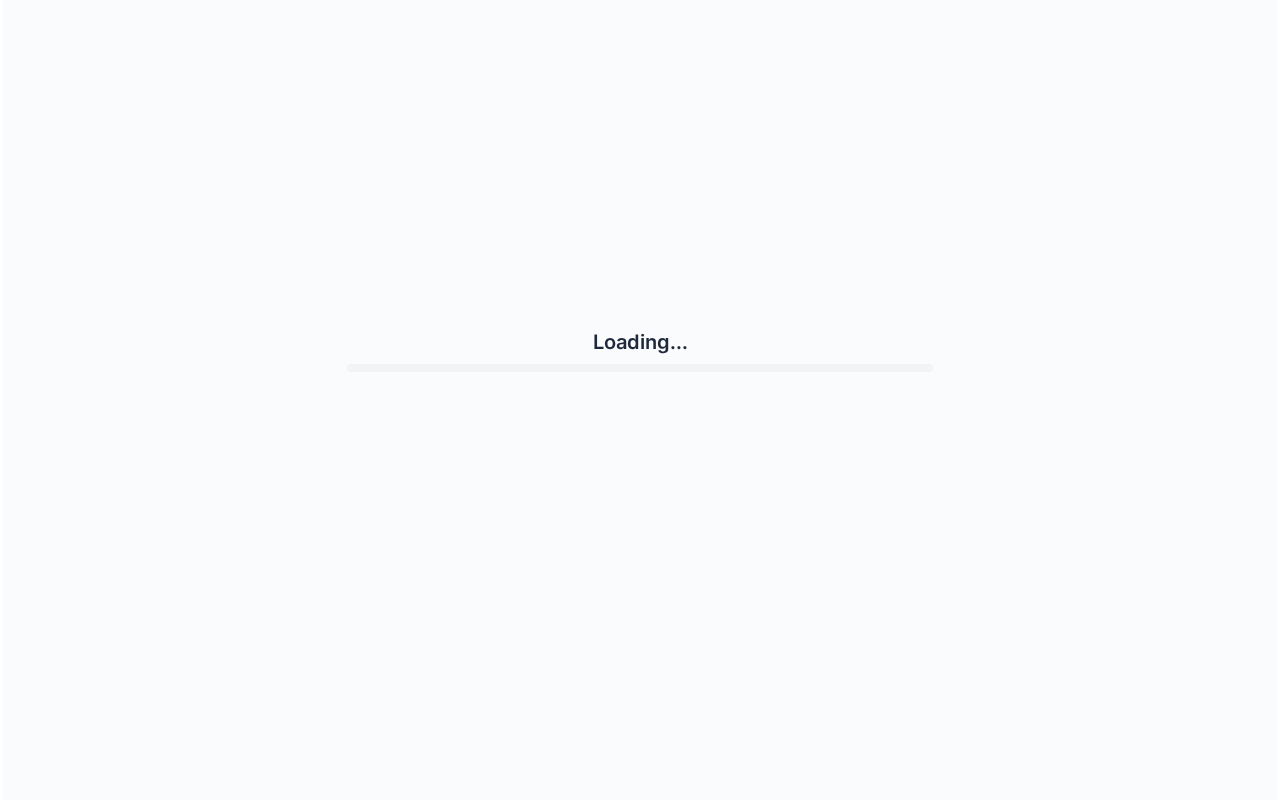 scroll, scrollTop: 0, scrollLeft: 0, axis: both 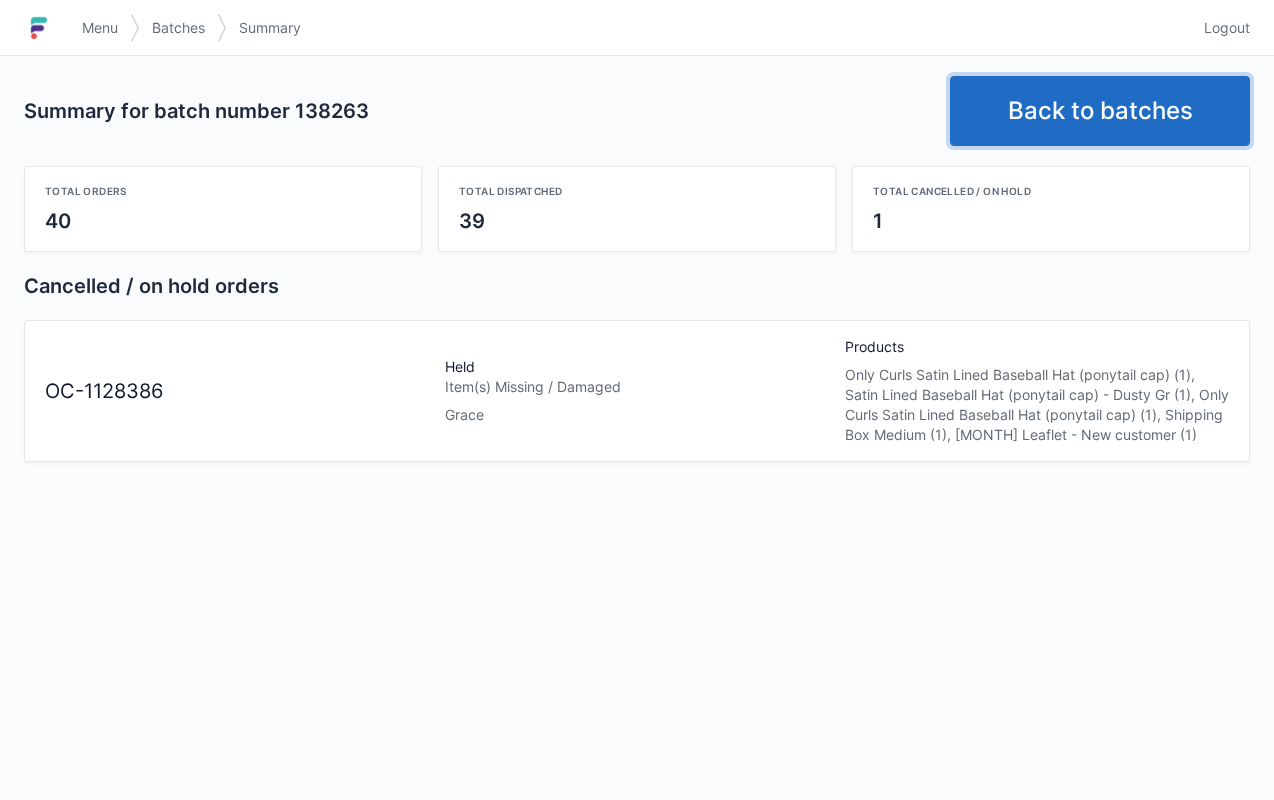 click on "Back to batches" at bounding box center [1100, 111] 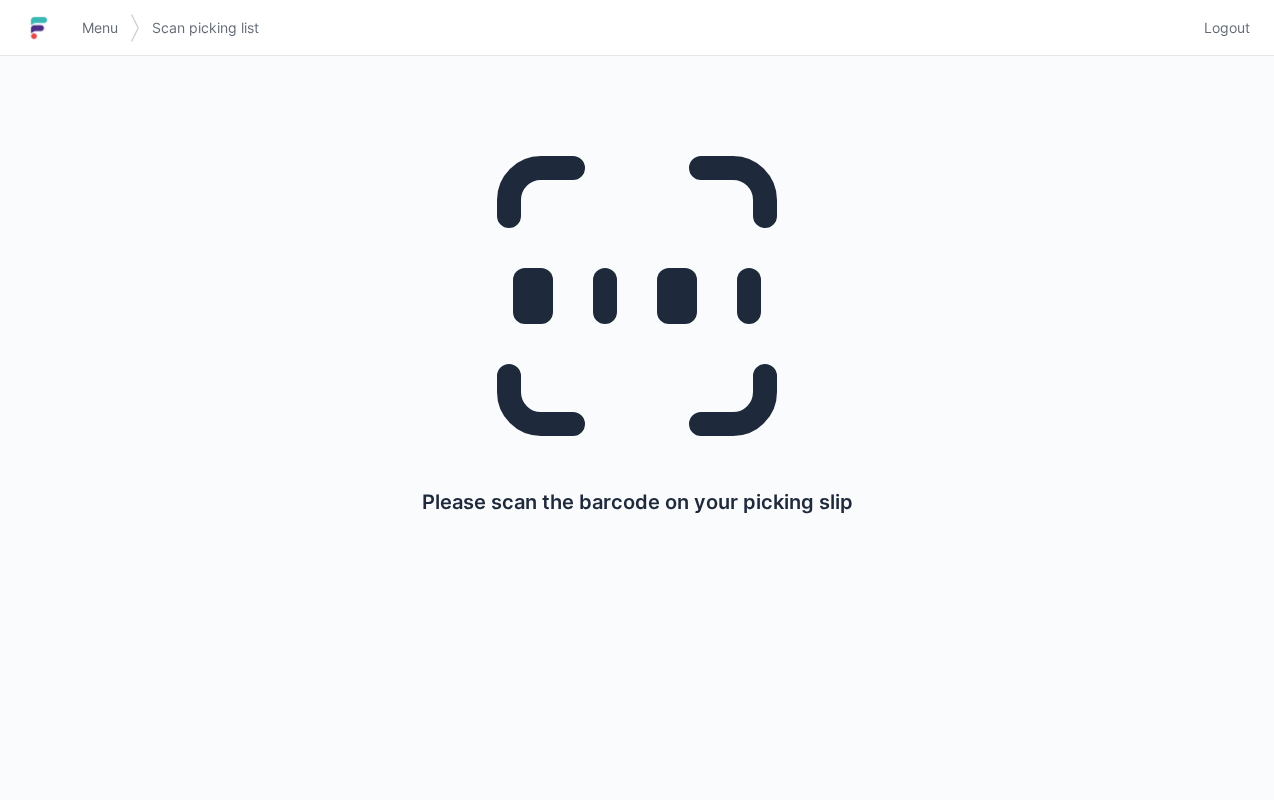 scroll, scrollTop: 0, scrollLeft: 0, axis: both 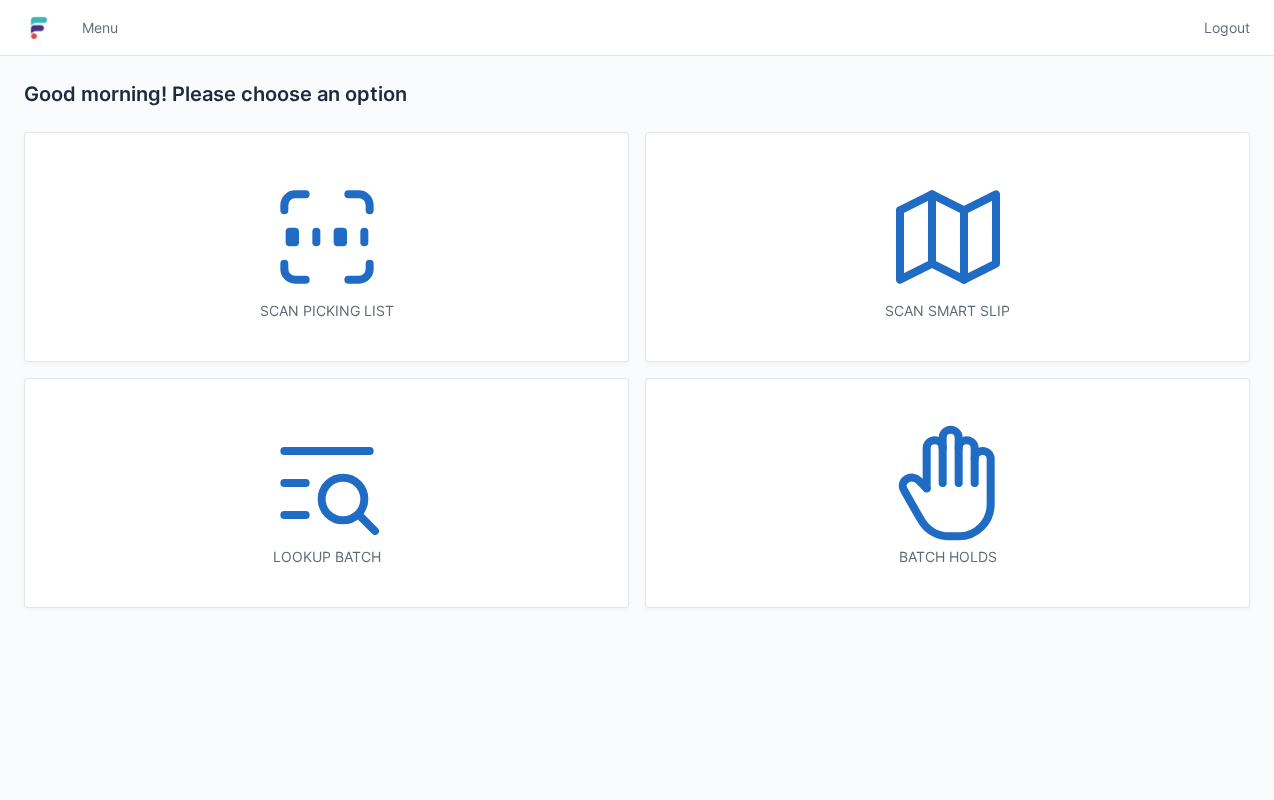click on "Batch holds" at bounding box center (947, 493) 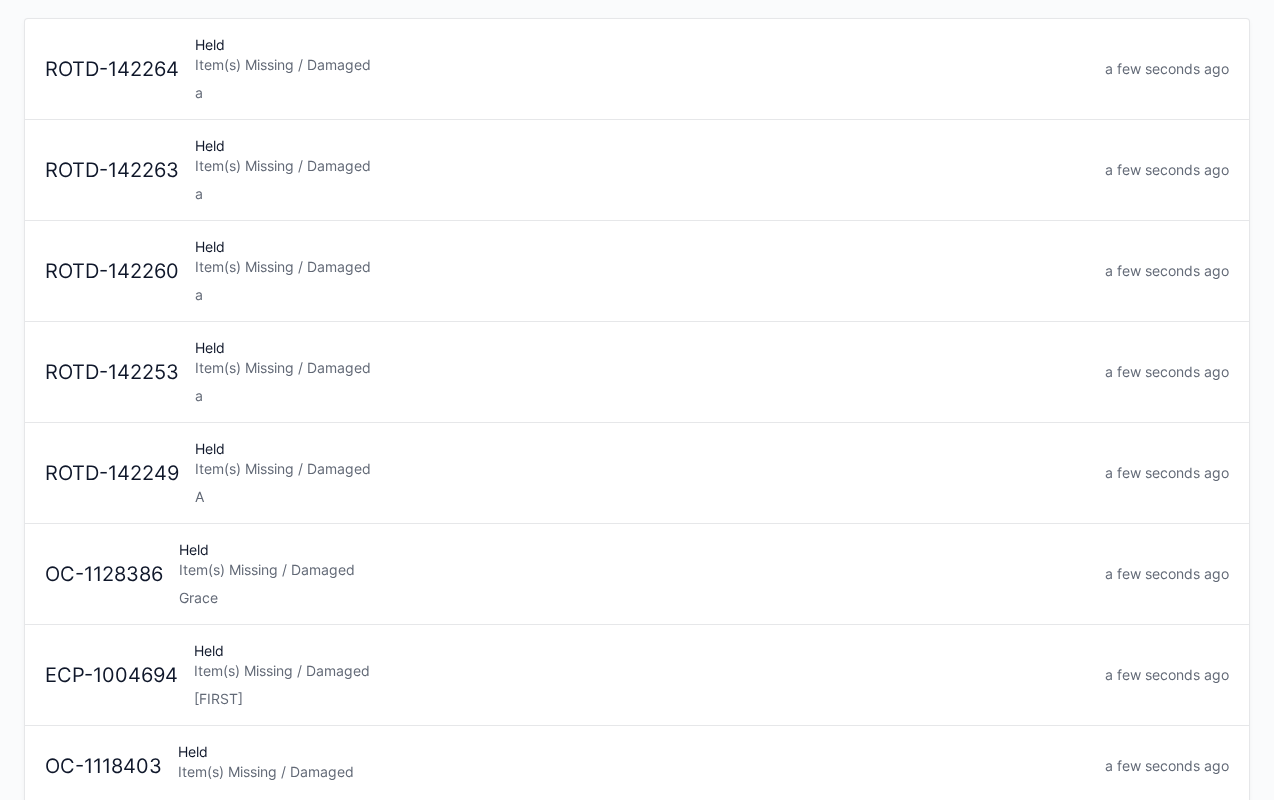 scroll, scrollTop: 234, scrollLeft: 0, axis: vertical 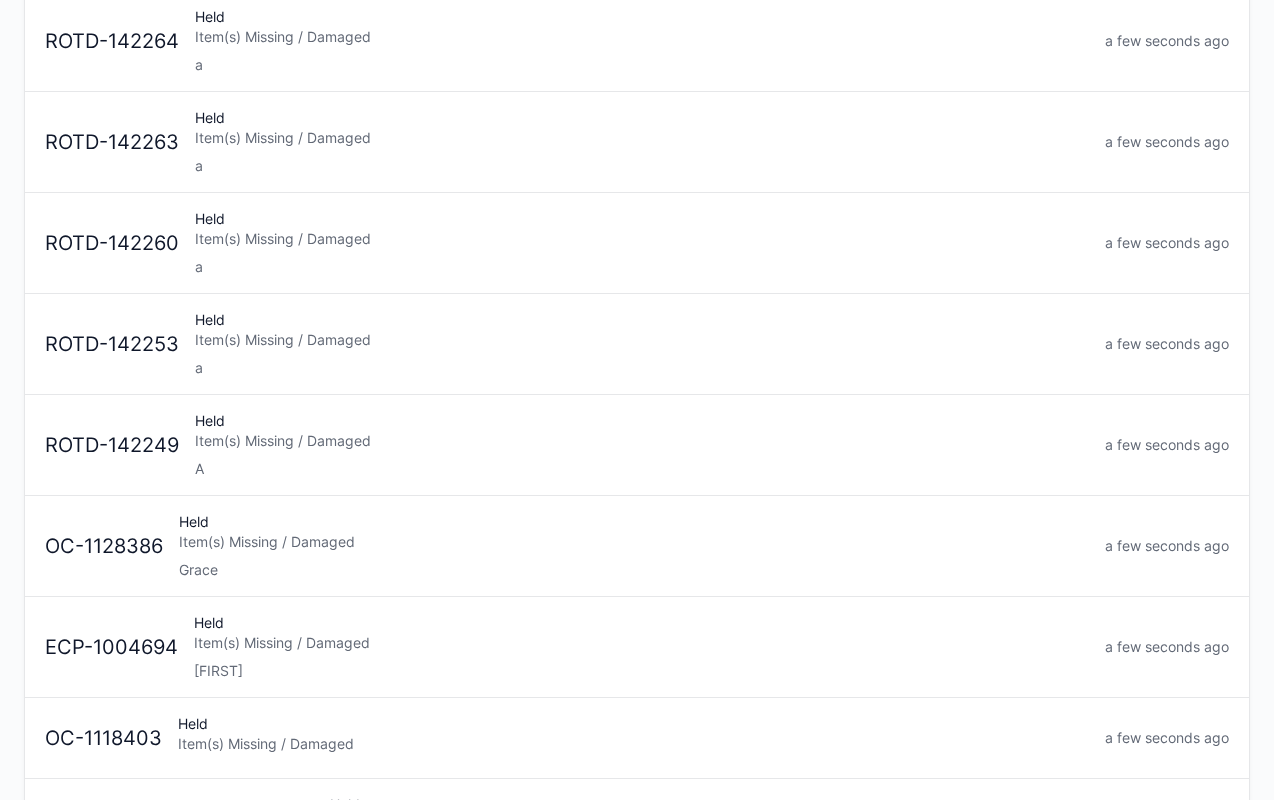 click on "Item(s) Missing / Damaged" at bounding box center (634, 542) 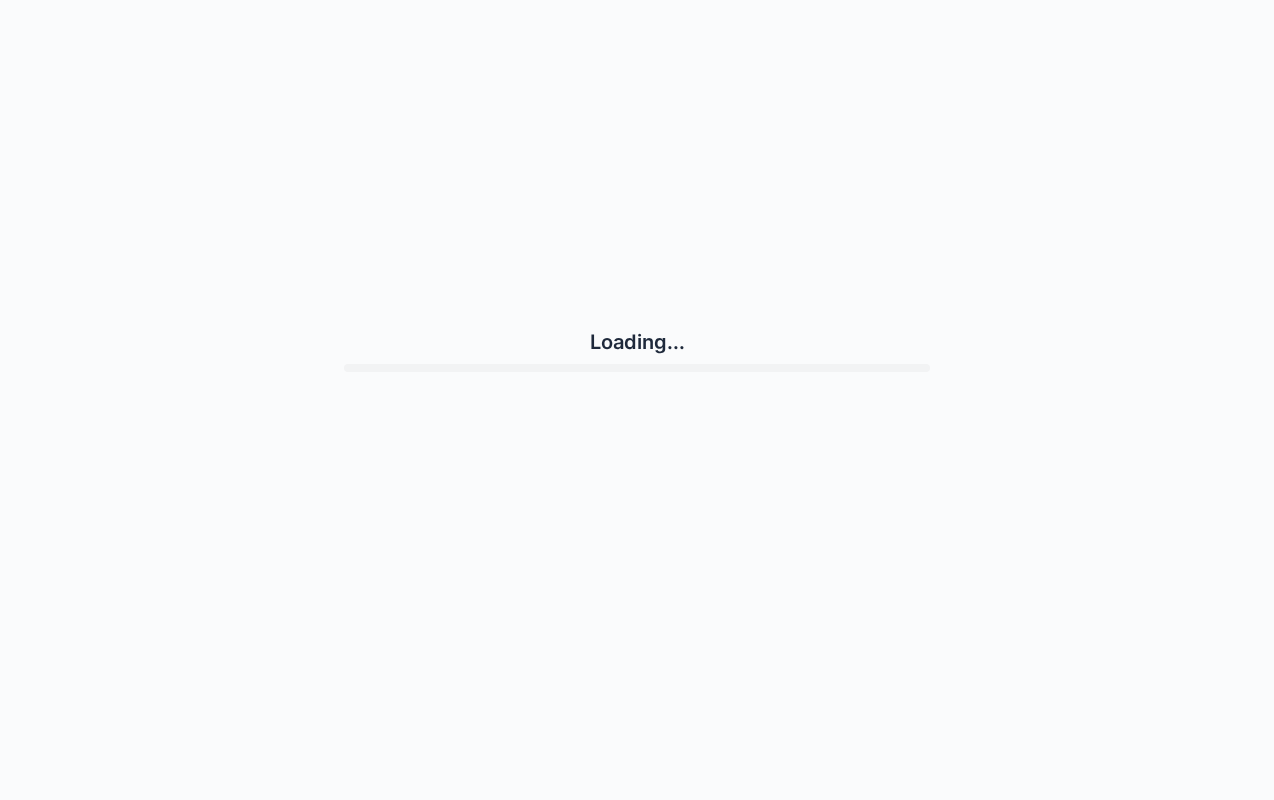 scroll, scrollTop: 0, scrollLeft: 0, axis: both 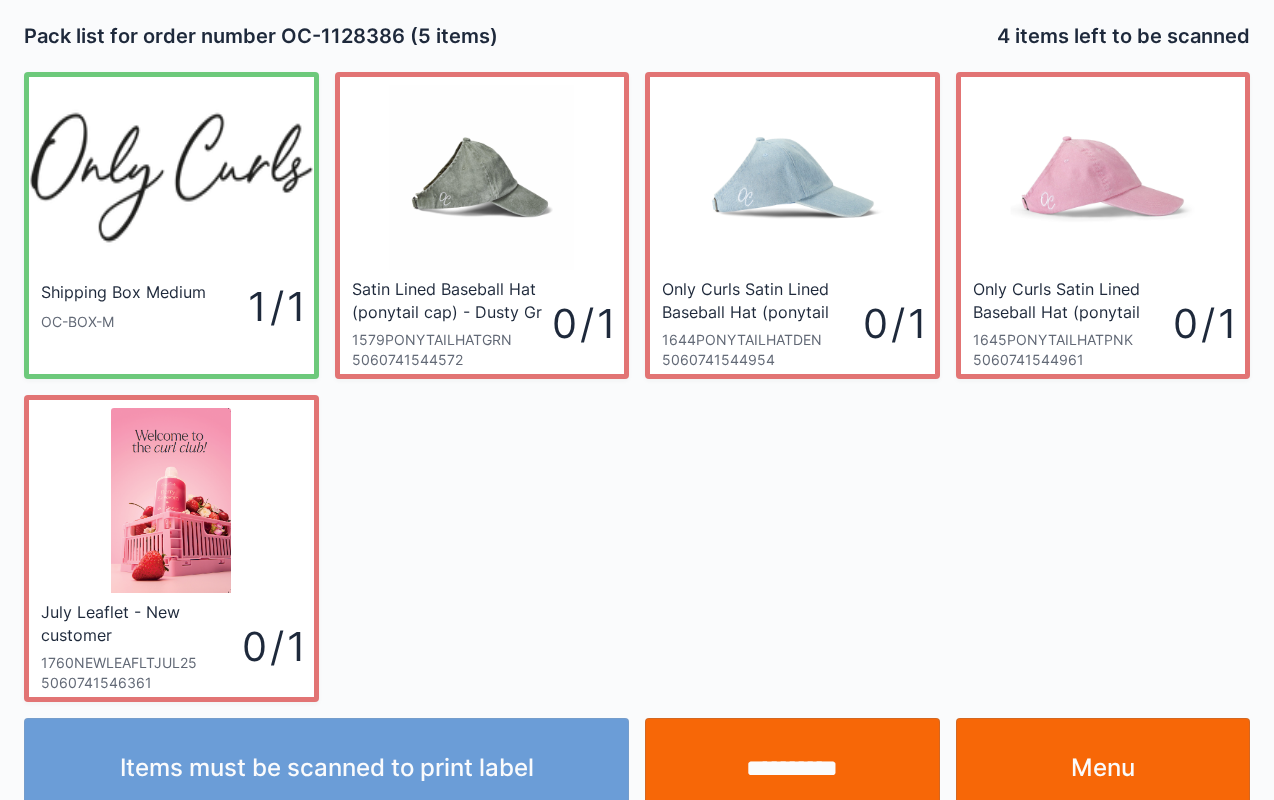 click on "Menu" at bounding box center (1103, 768) 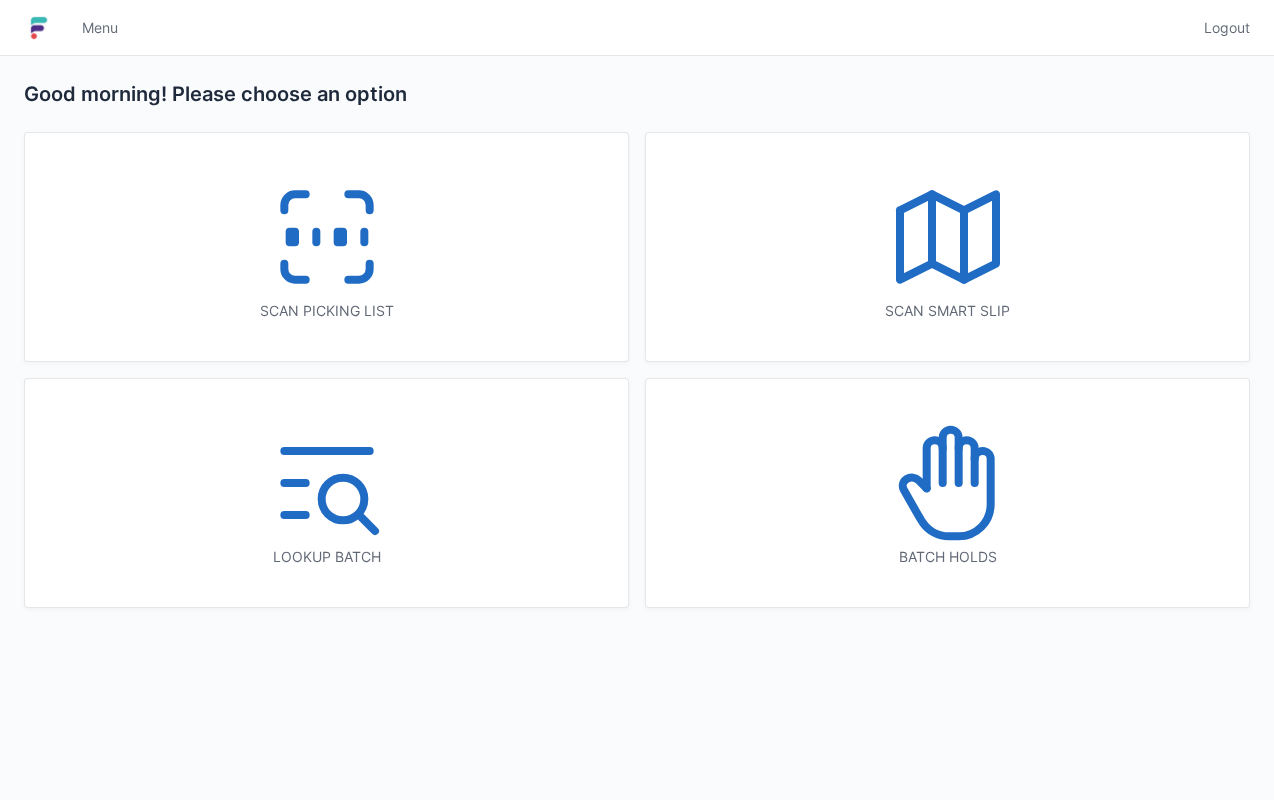 scroll, scrollTop: 0, scrollLeft: 0, axis: both 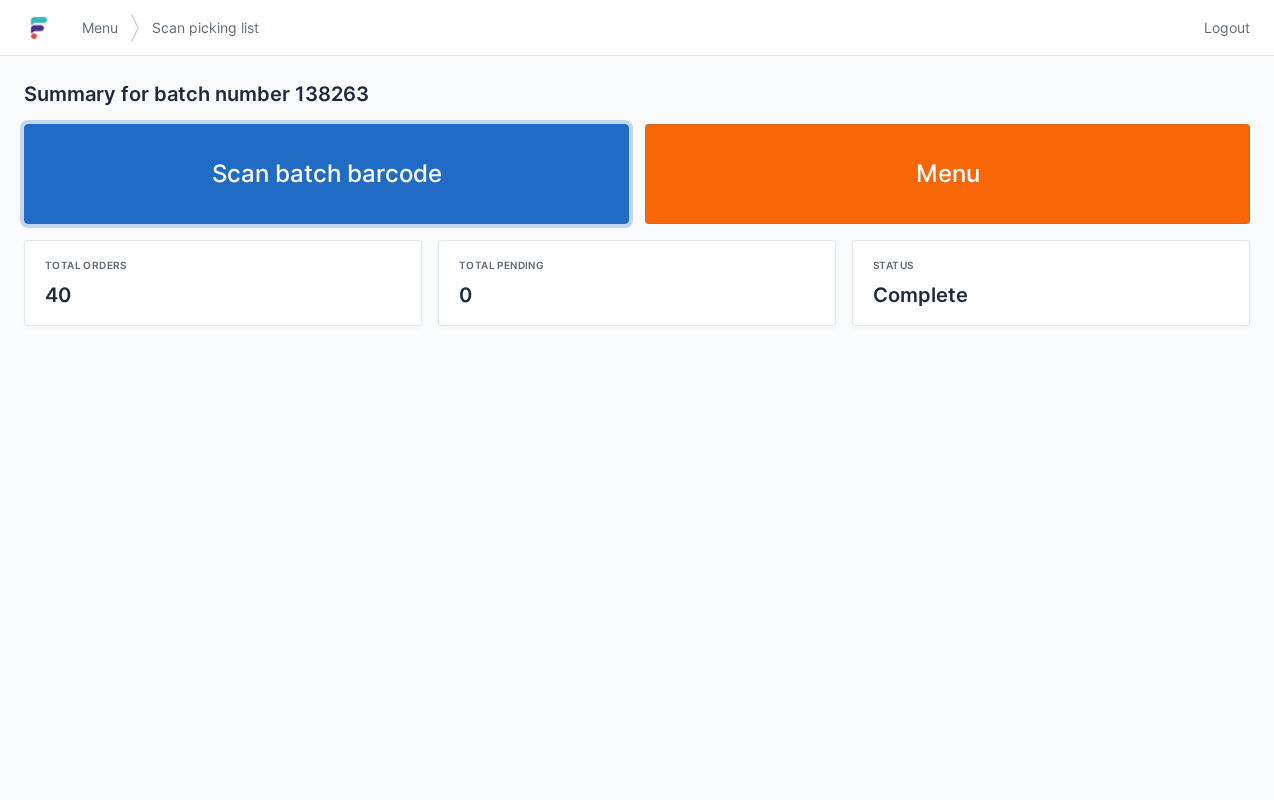 click on "Scan batch barcode" at bounding box center [326, 174] 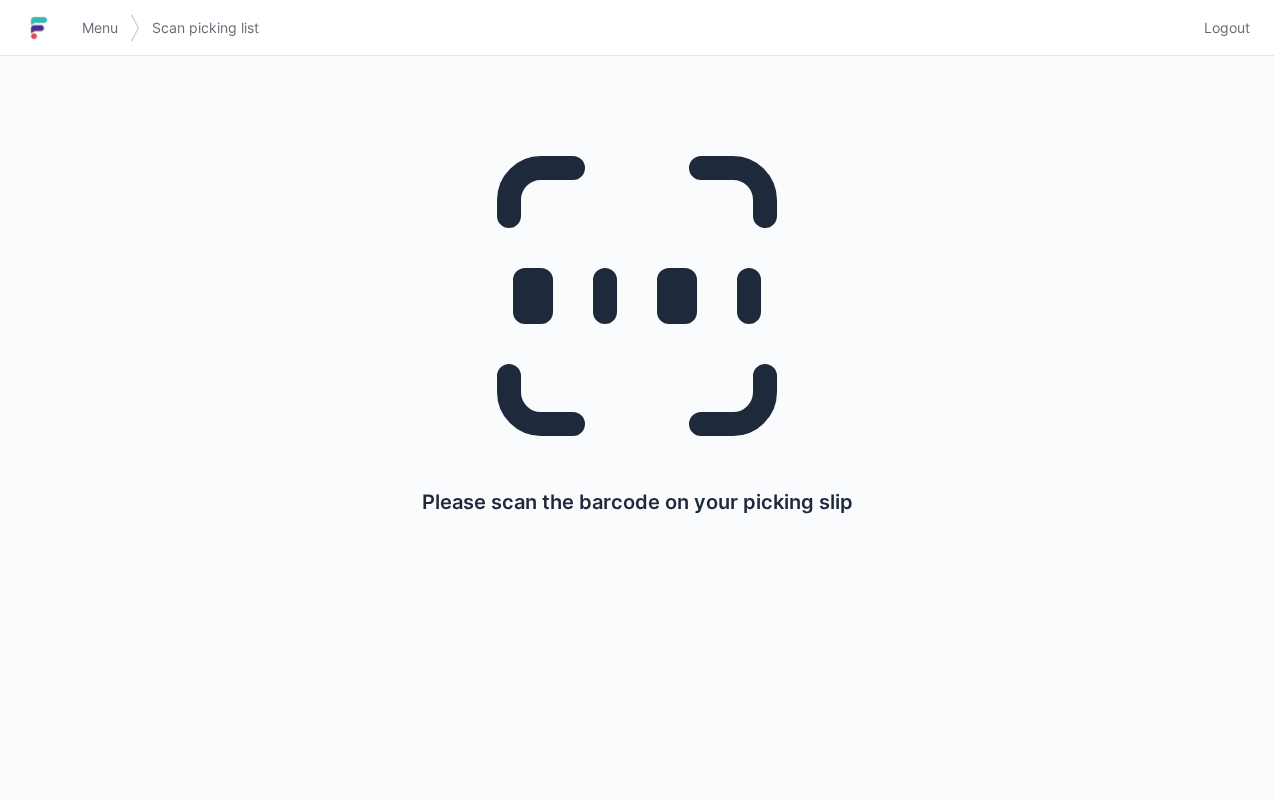 scroll, scrollTop: 0, scrollLeft: 0, axis: both 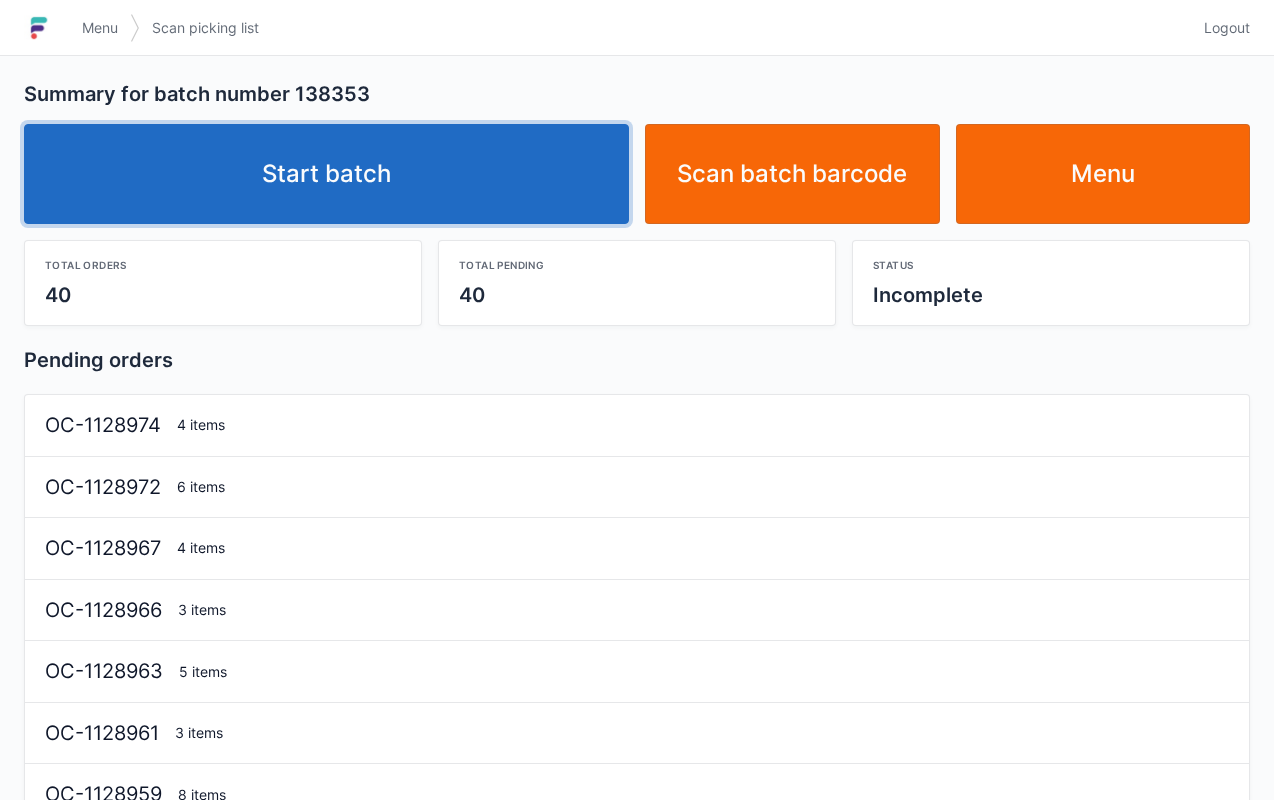click on "Start batch" at bounding box center [326, 174] 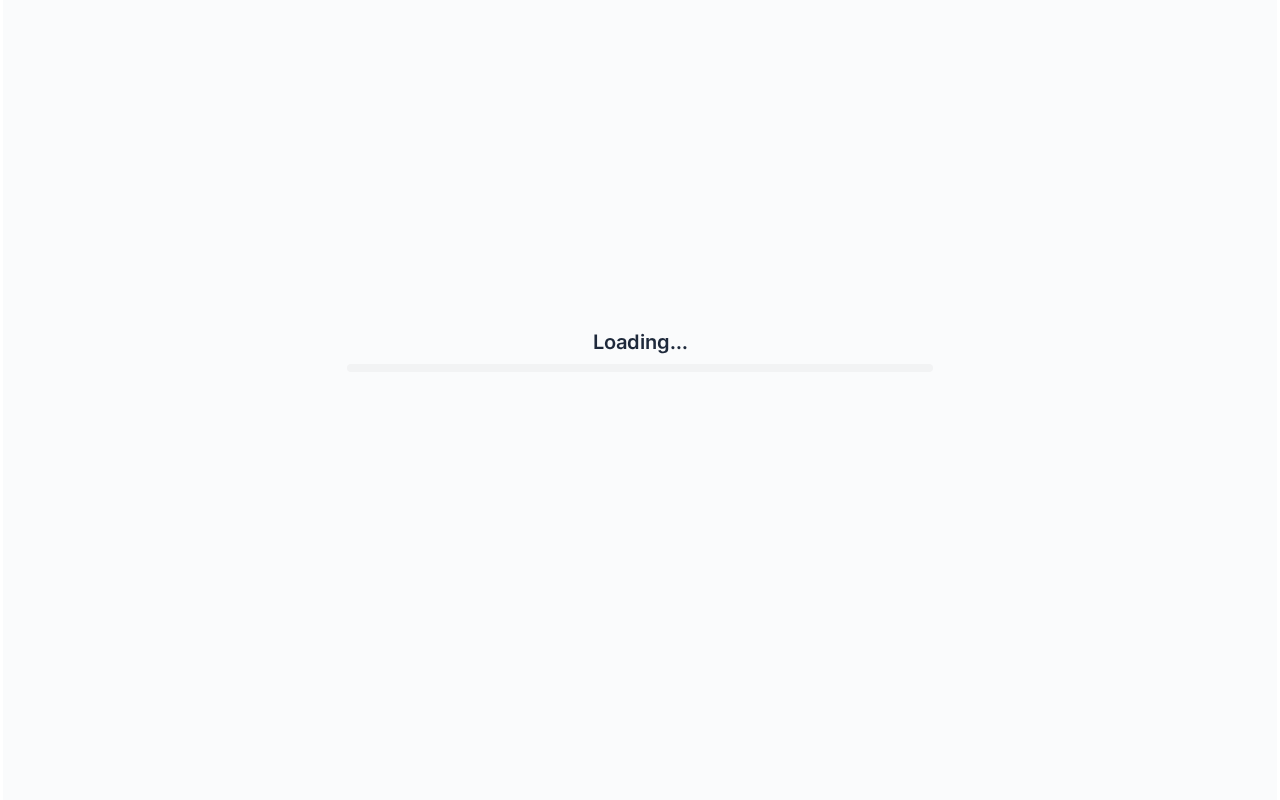 scroll, scrollTop: 0, scrollLeft: 0, axis: both 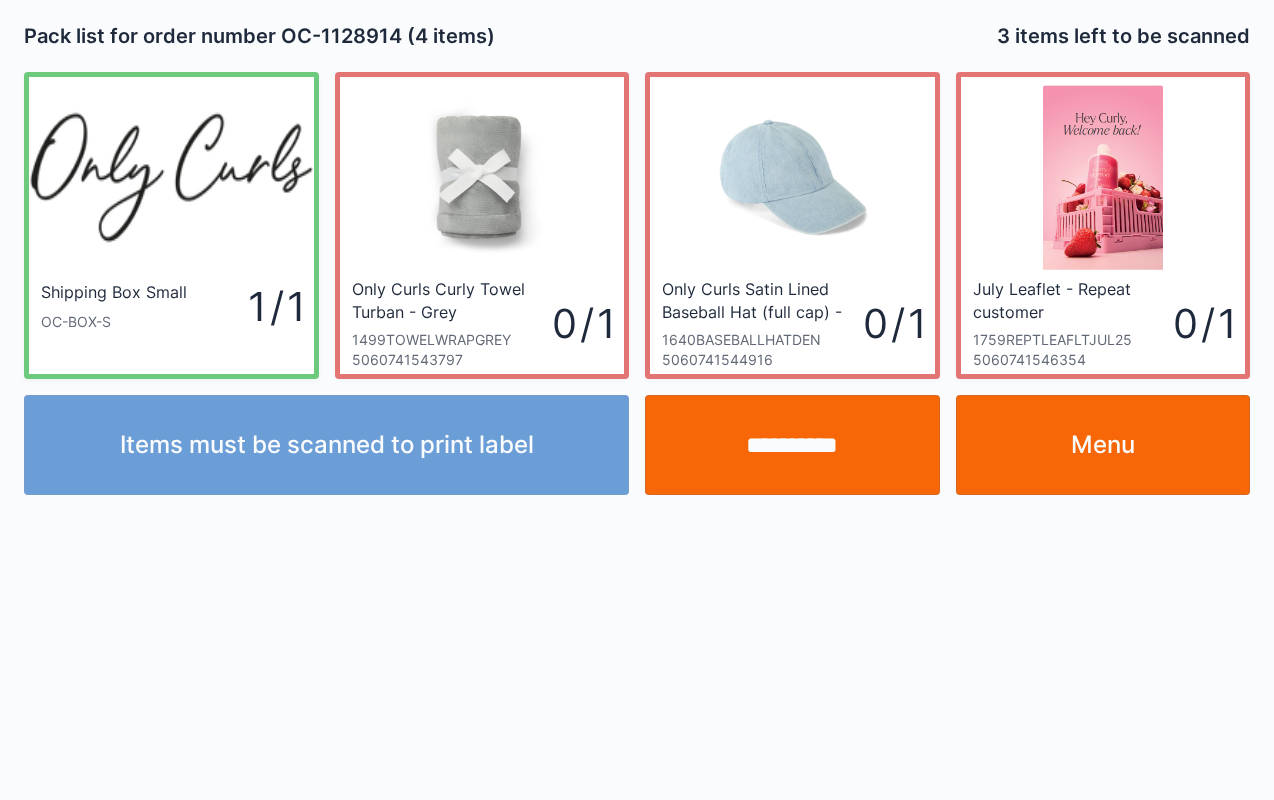 click on "Menu" at bounding box center [1103, 445] 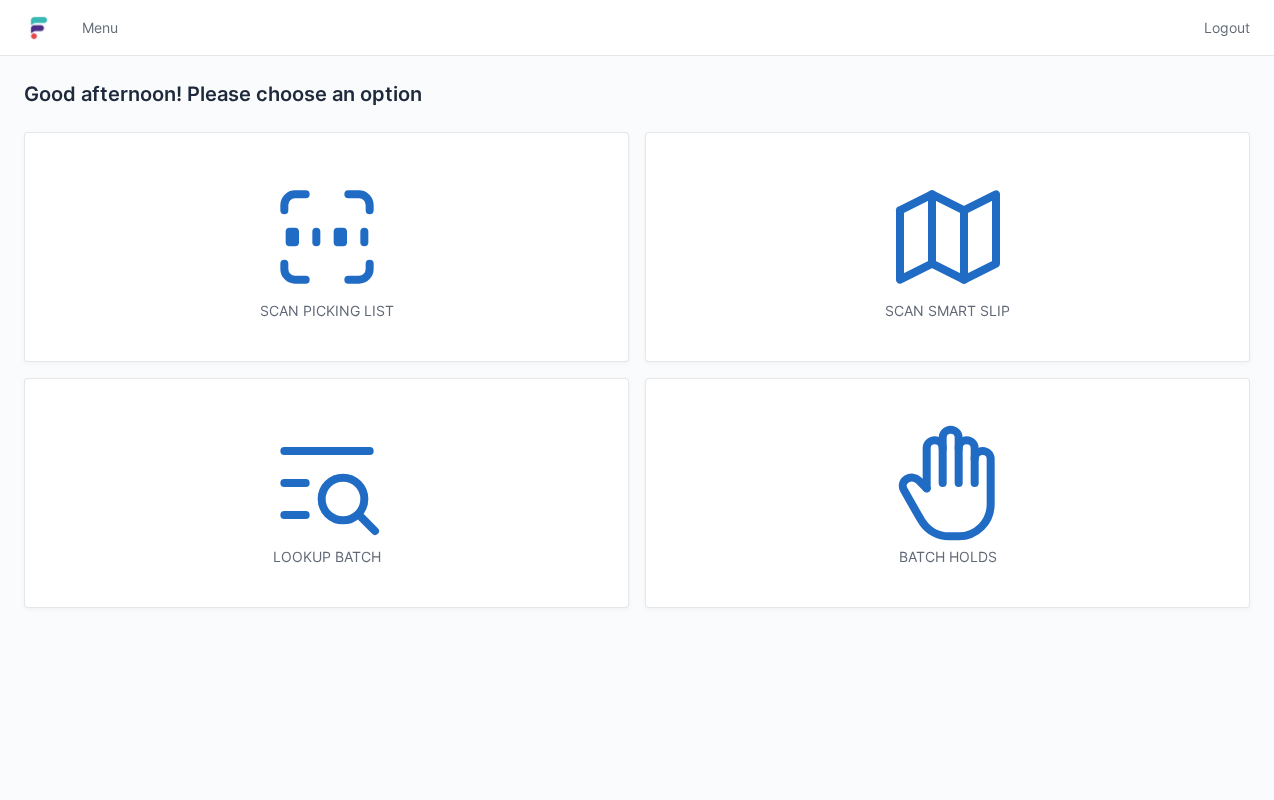 scroll, scrollTop: 0, scrollLeft: 0, axis: both 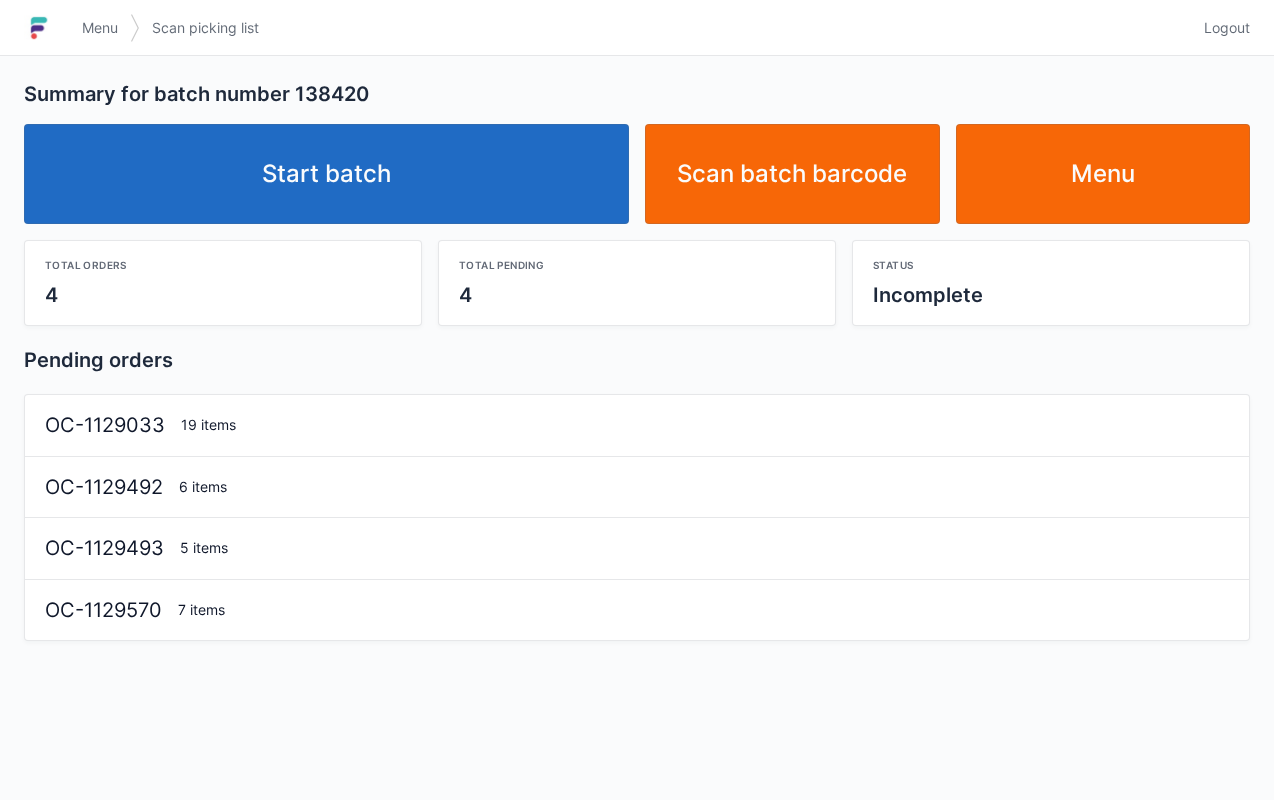 click on "Start batch" at bounding box center (326, 174) 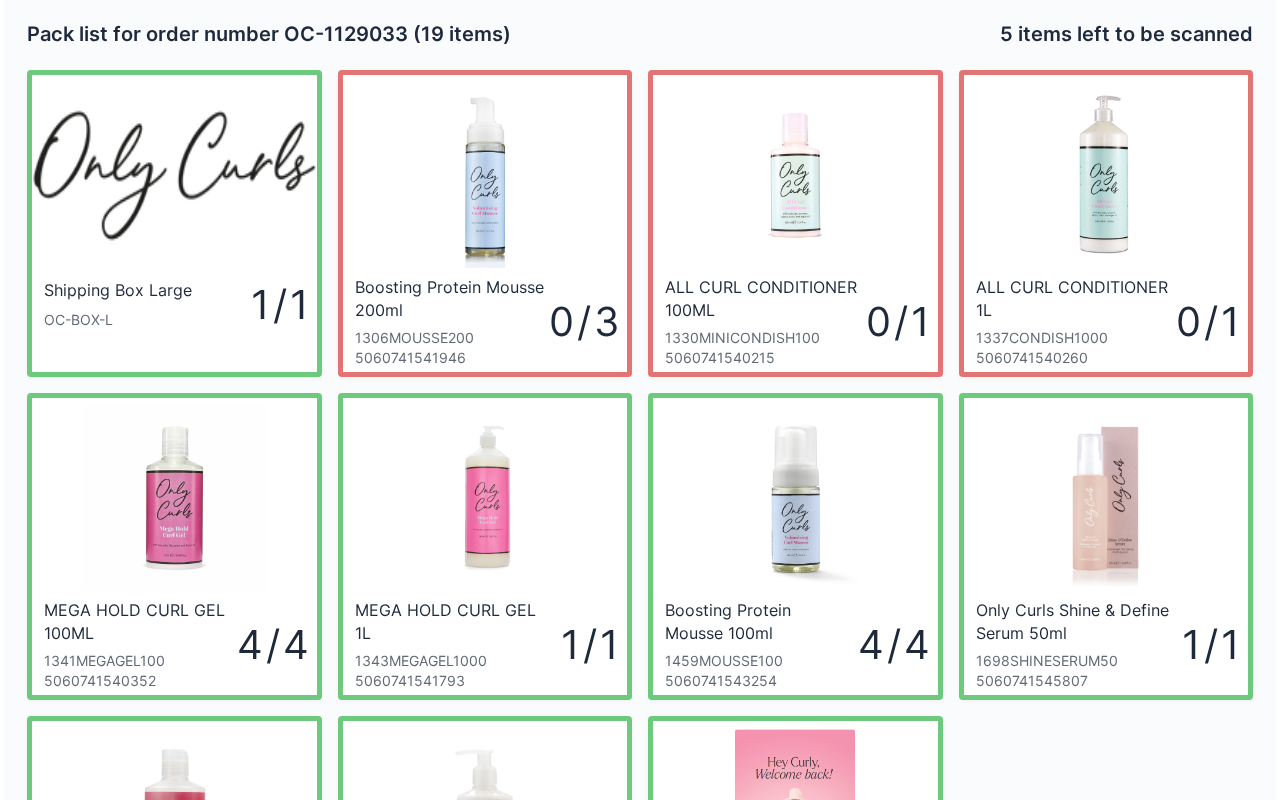 scroll, scrollTop: 0, scrollLeft: 0, axis: both 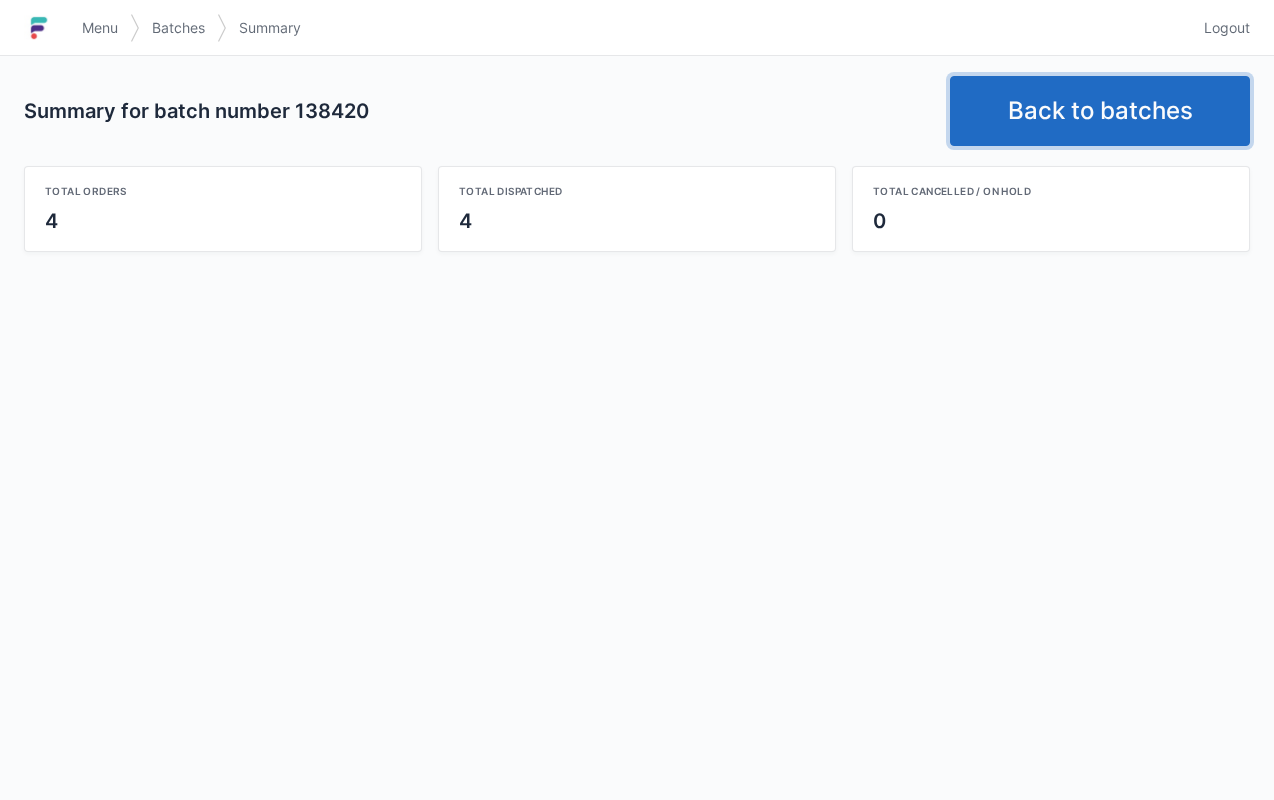 click on "Back to batches" at bounding box center (1100, 111) 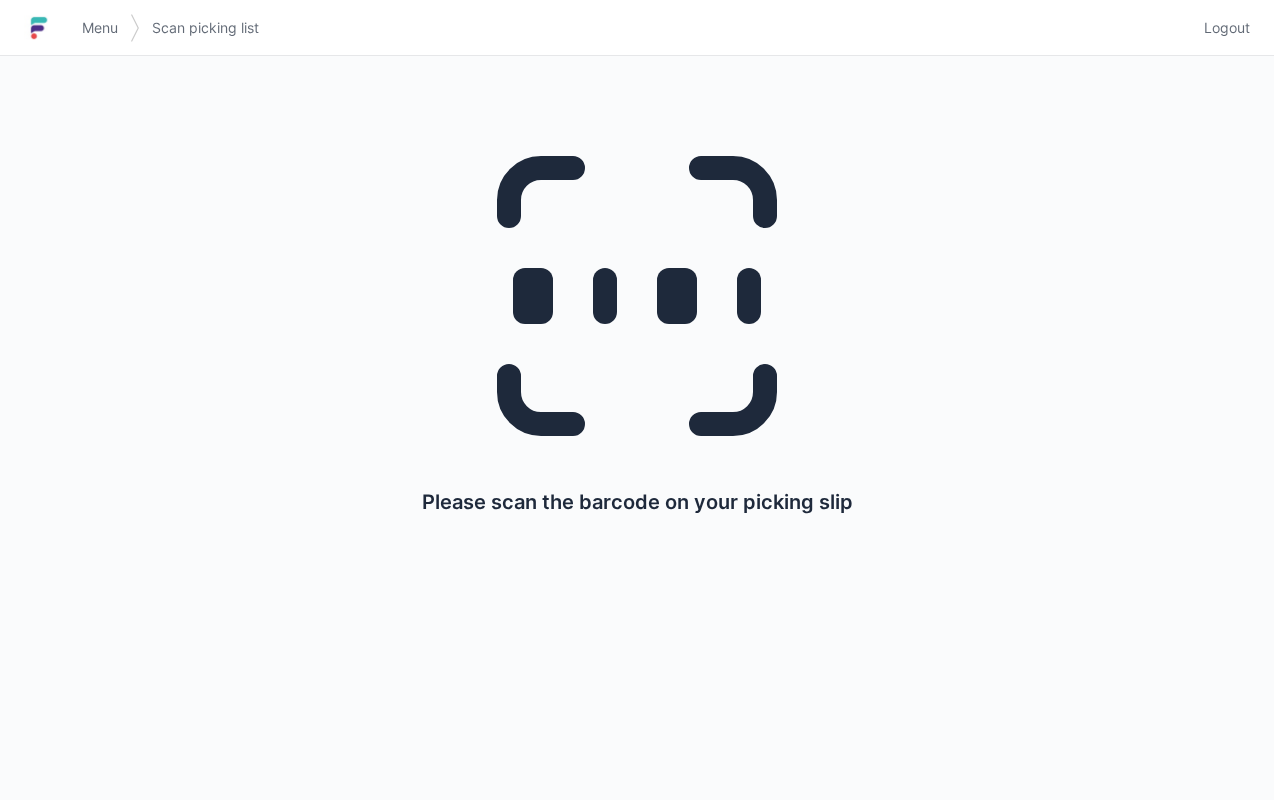 scroll, scrollTop: 0, scrollLeft: 0, axis: both 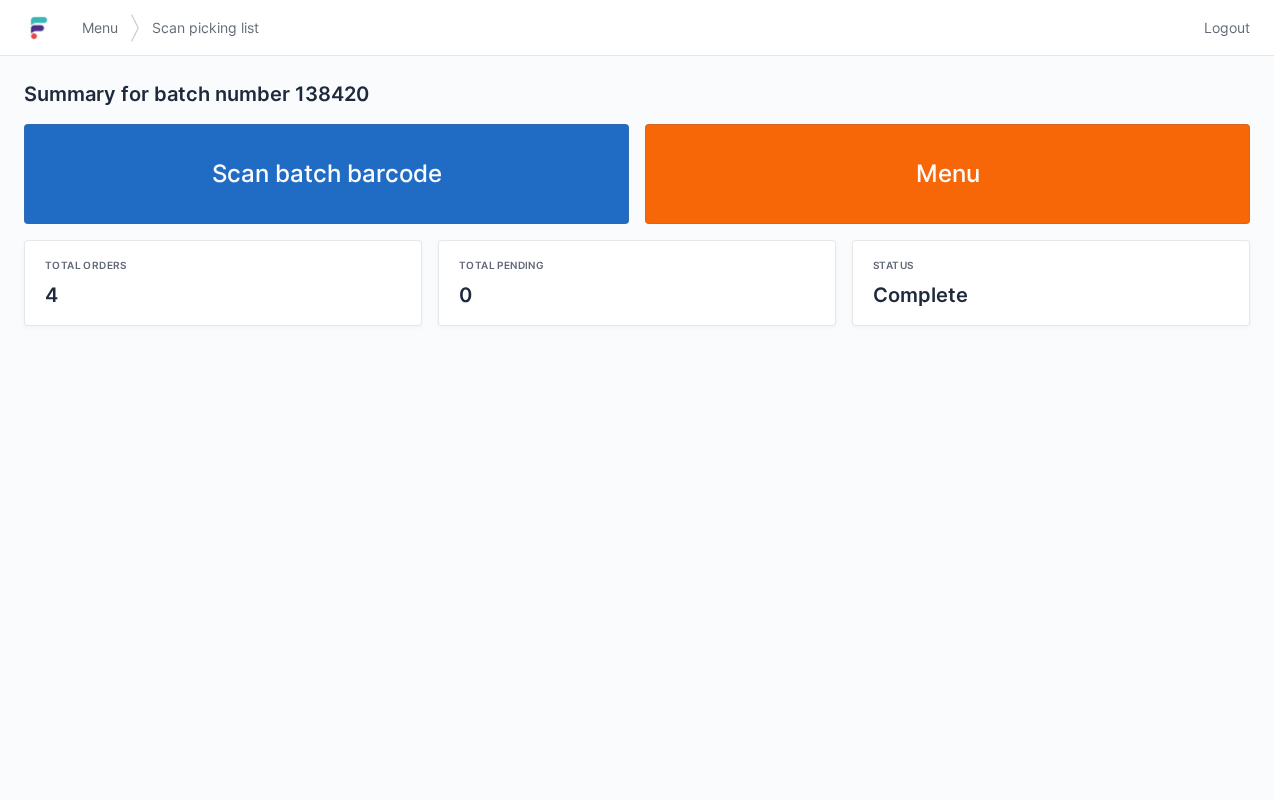 click on "Scan batch barcode" at bounding box center [326, 174] 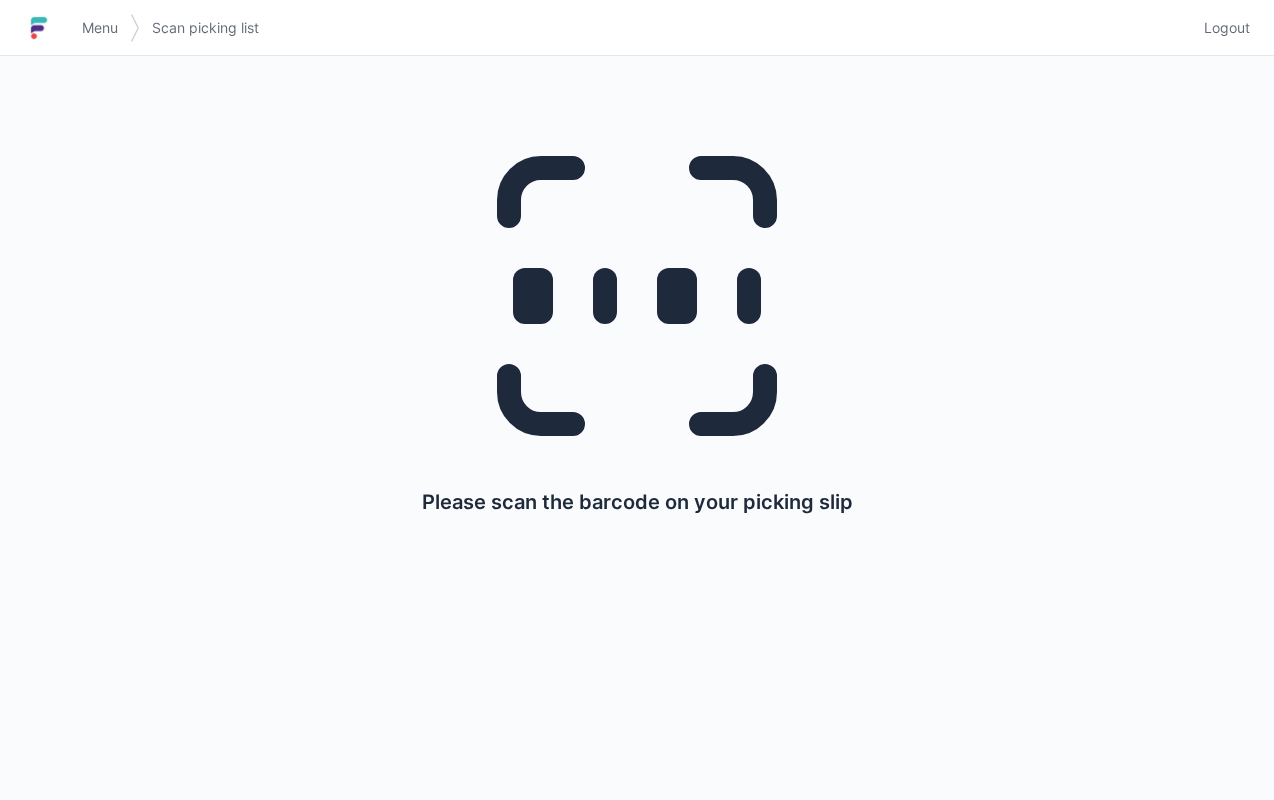 scroll, scrollTop: 0, scrollLeft: 0, axis: both 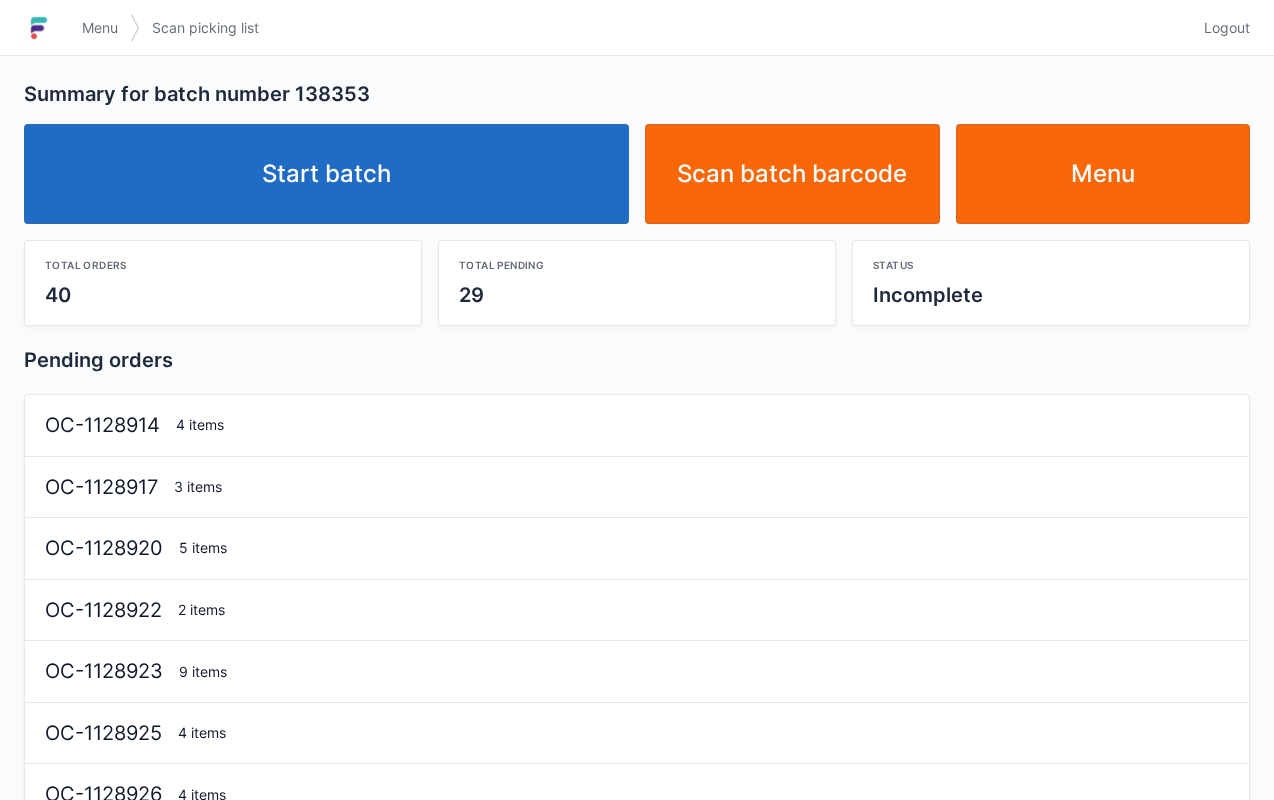 click on "Start batch" at bounding box center (326, 174) 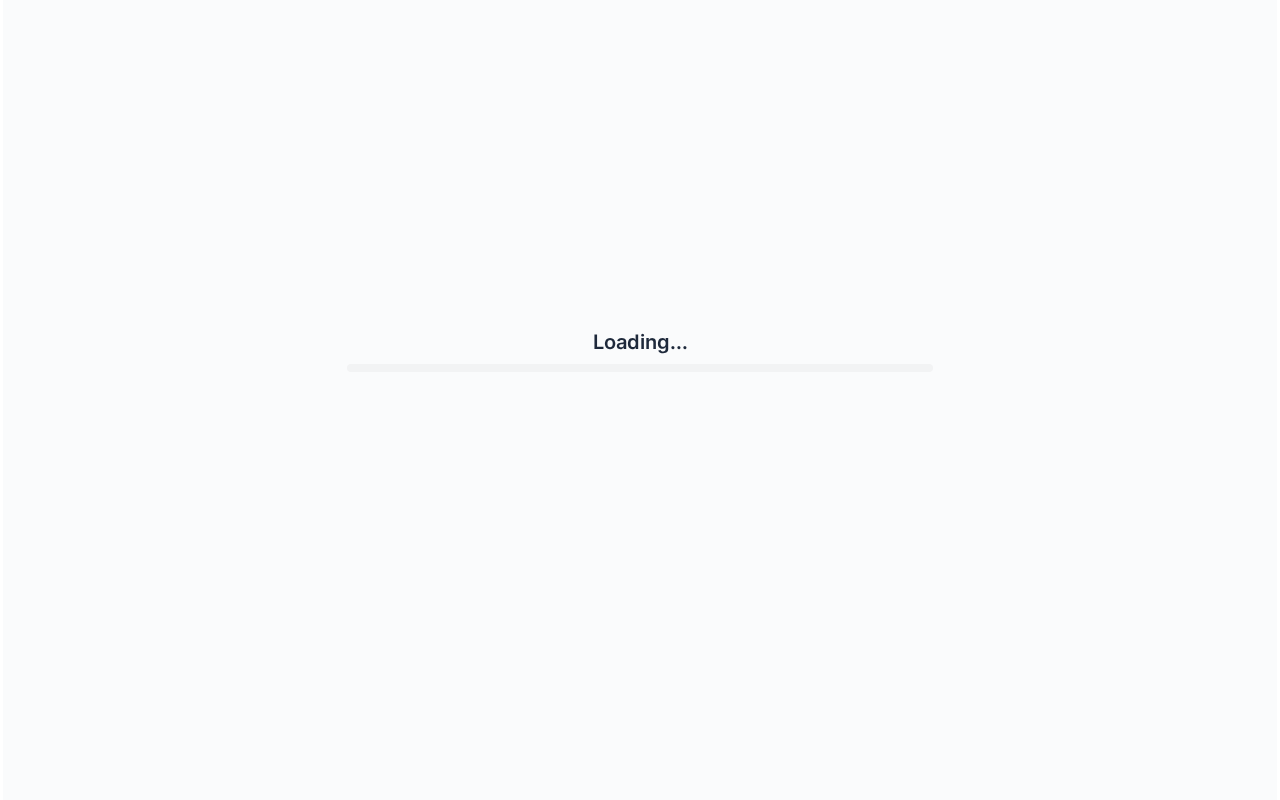 scroll, scrollTop: 0, scrollLeft: 0, axis: both 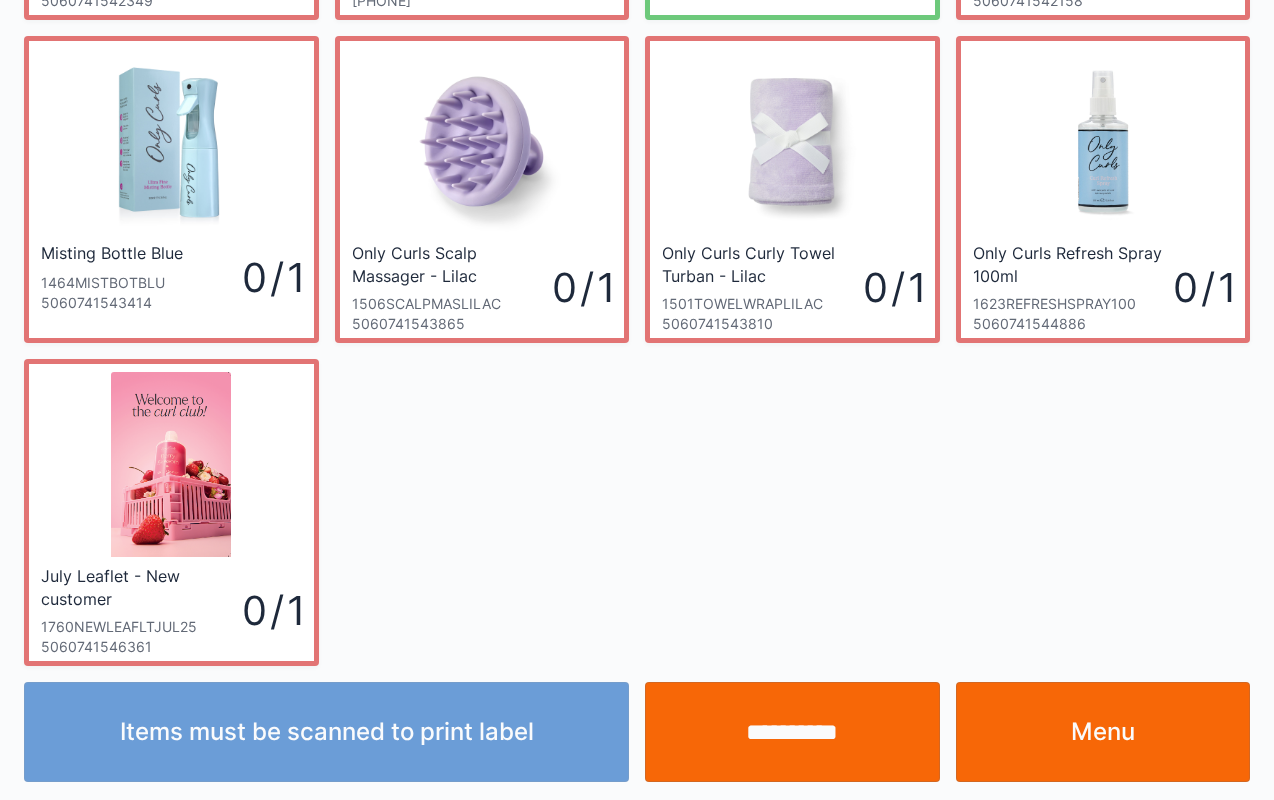 click on "Menu" at bounding box center [1103, 732] 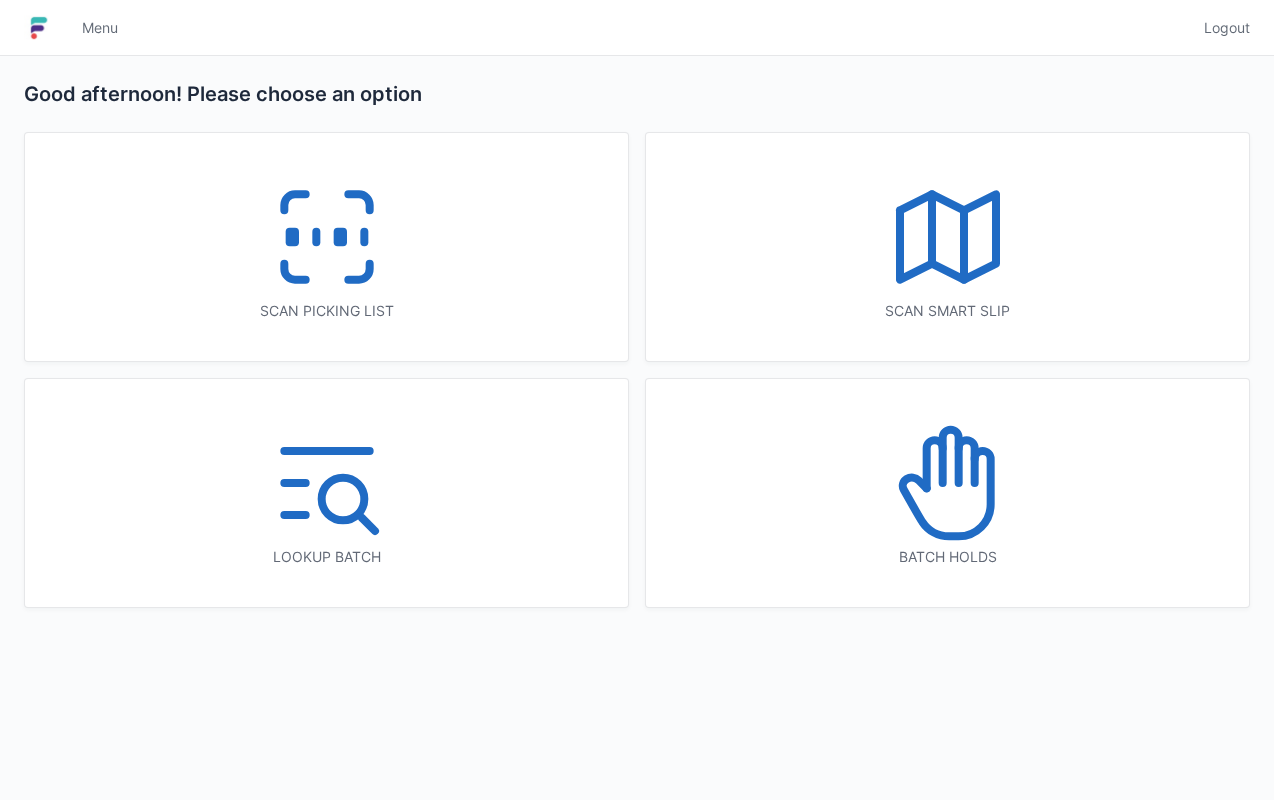 scroll, scrollTop: 0, scrollLeft: 0, axis: both 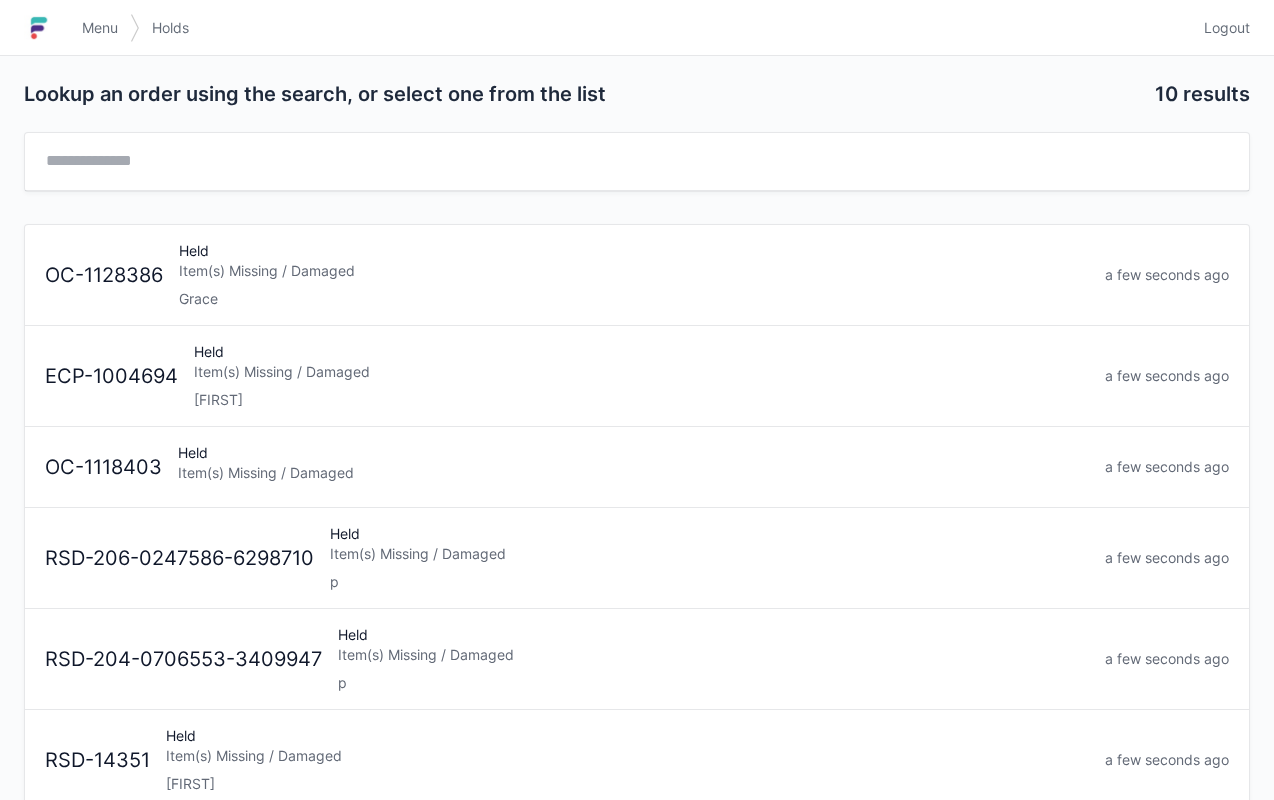 click on "Item(s) Missing / Damaged" at bounding box center [634, 271] 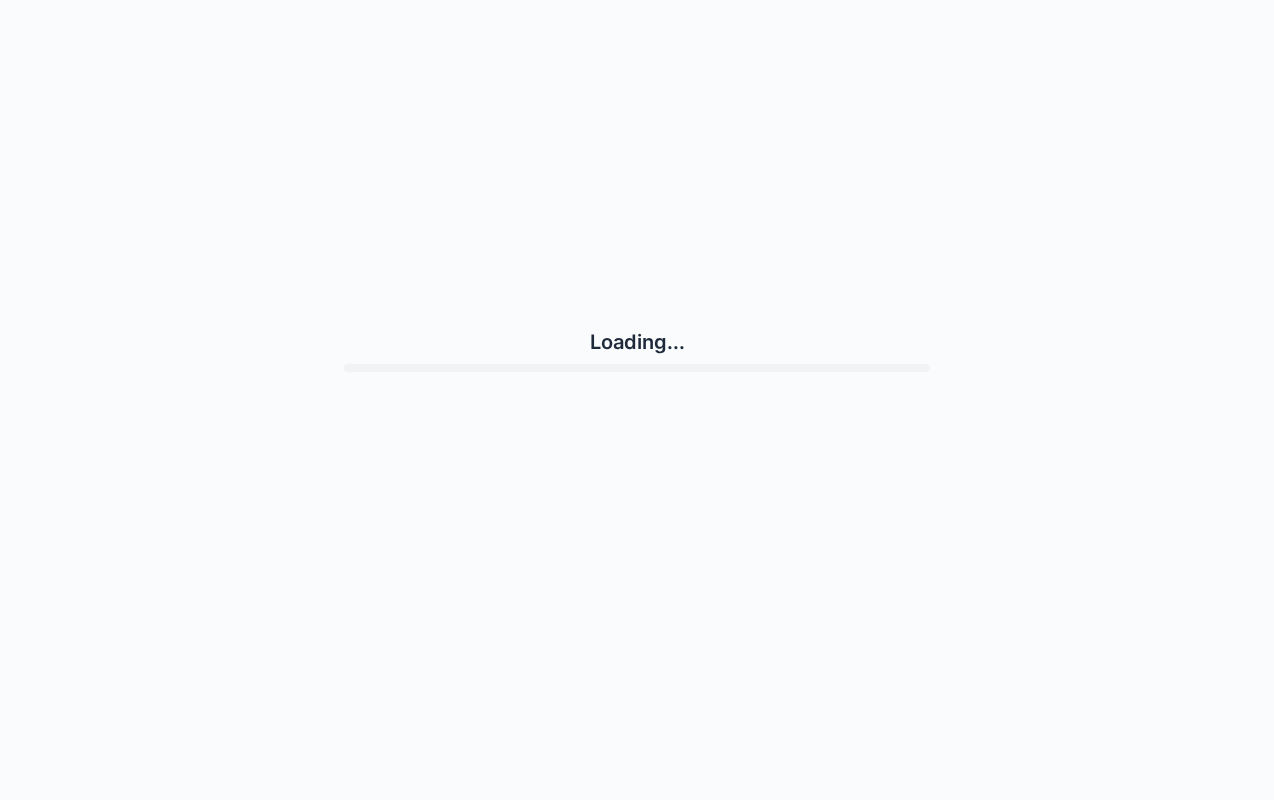 scroll, scrollTop: 0, scrollLeft: 0, axis: both 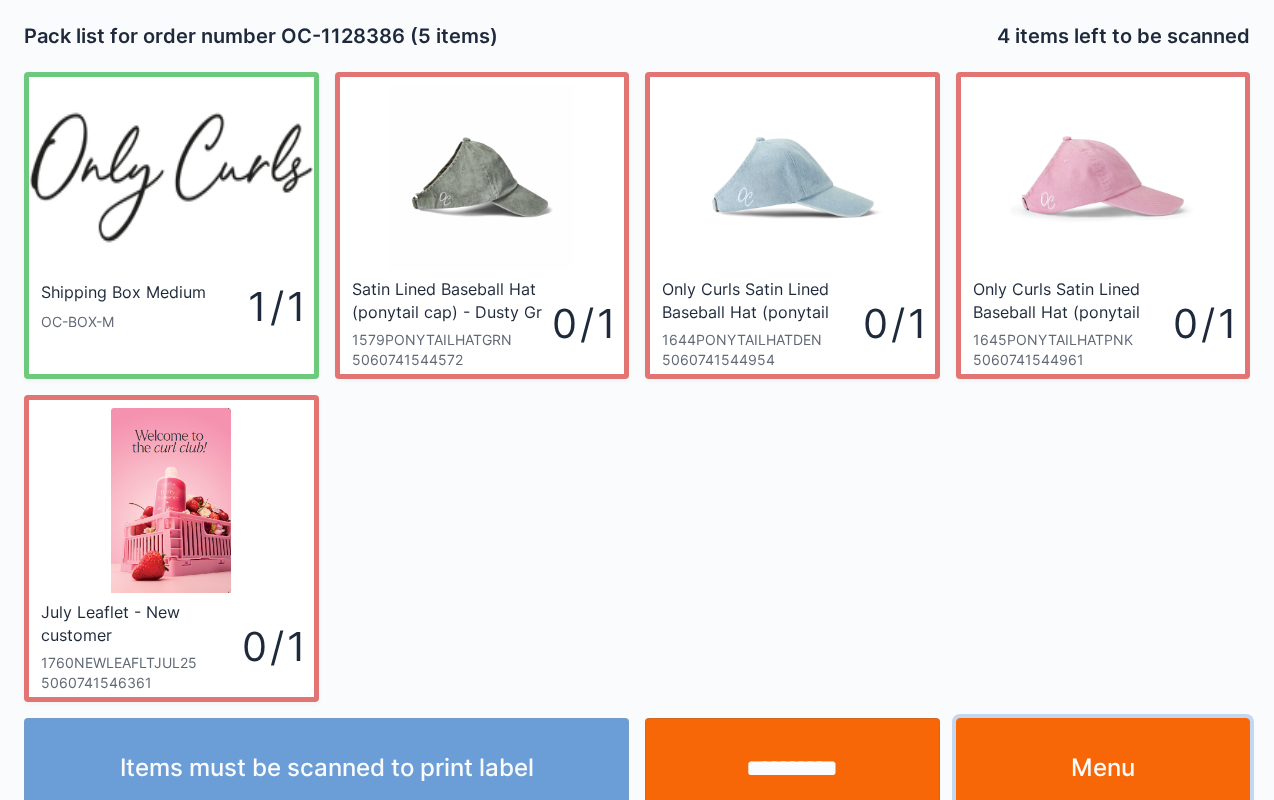 click on "Menu" at bounding box center (1103, 768) 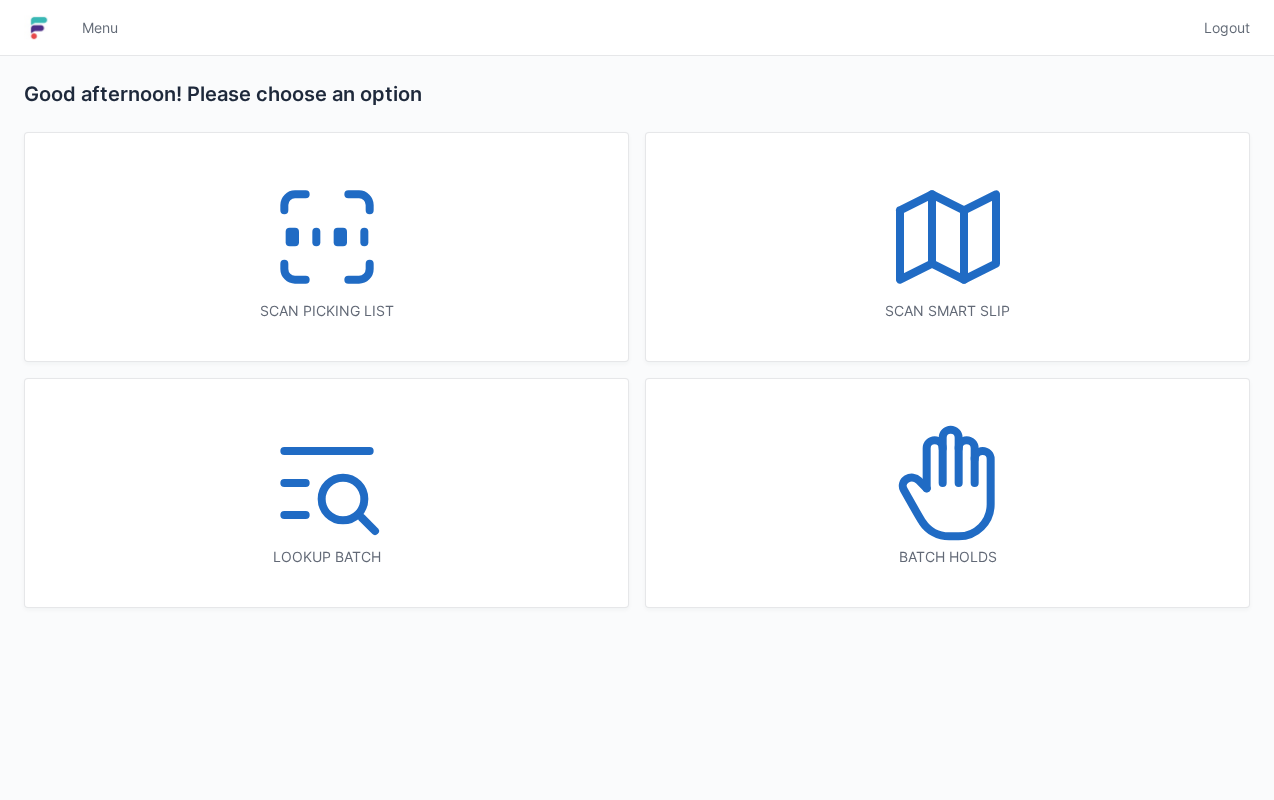 scroll, scrollTop: 0, scrollLeft: 0, axis: both 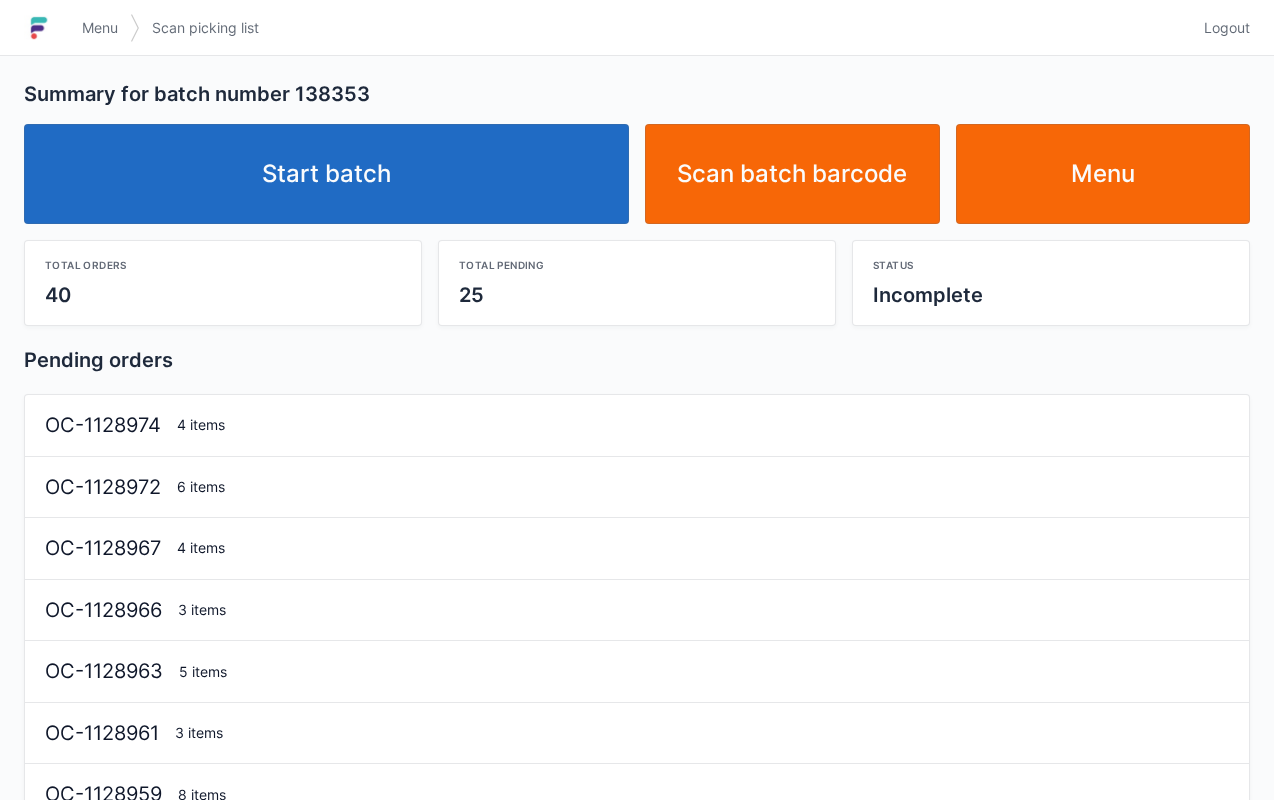 click on "Start batch" at bounding box center [326, 174] 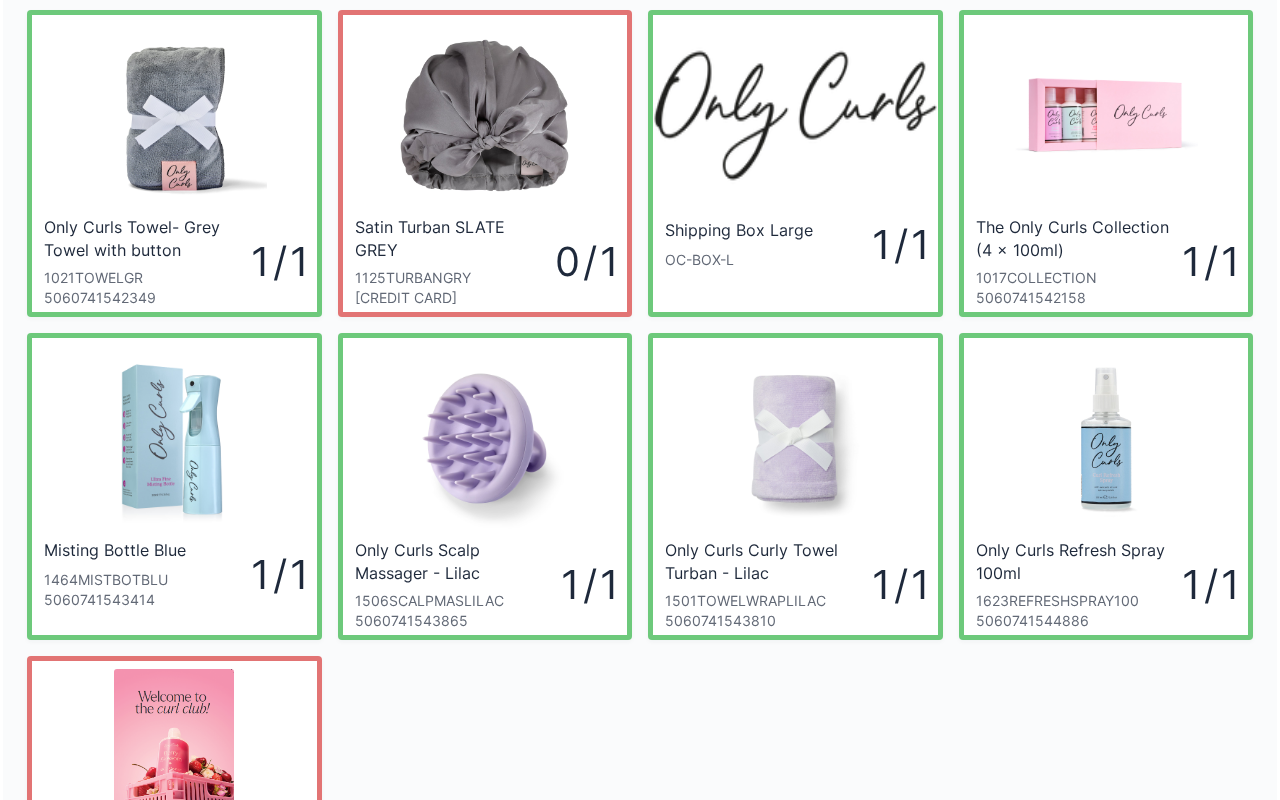 scroll, scrollTop: 0, scrollLeft: 0, axis: both 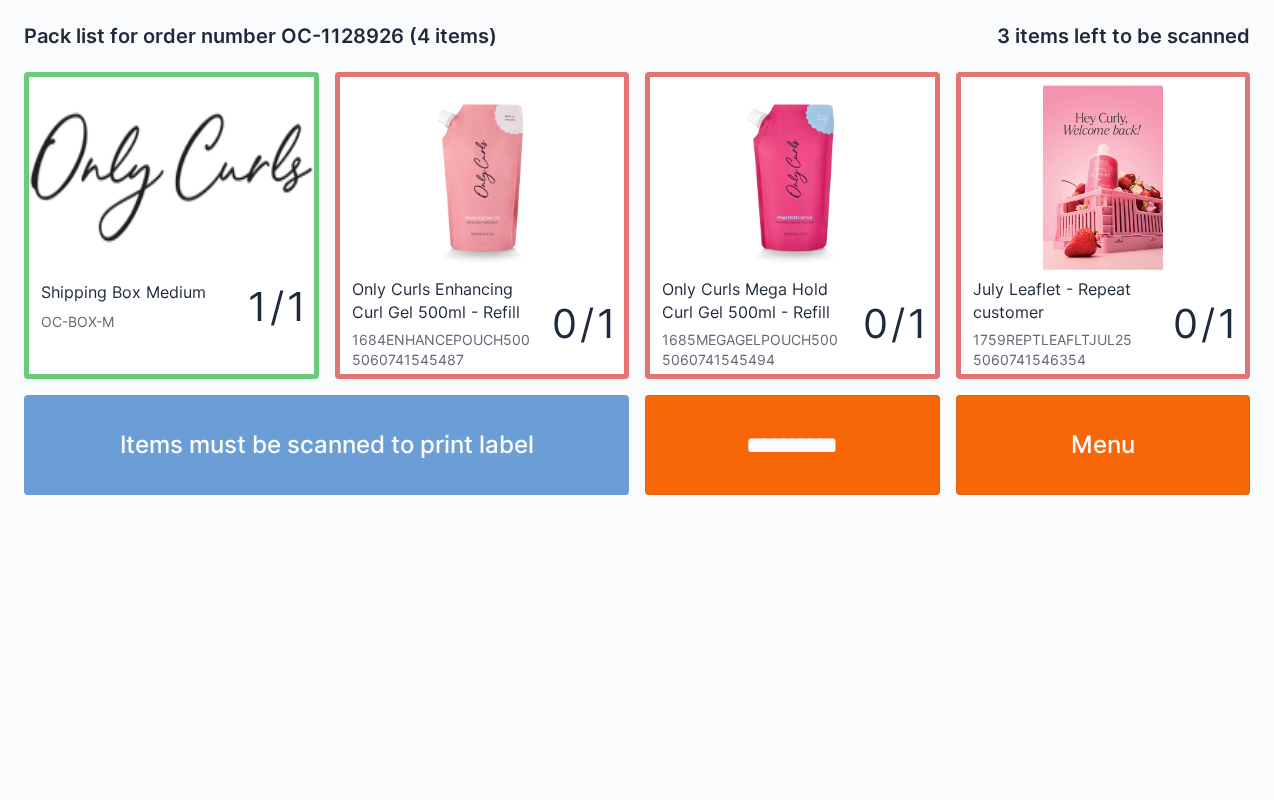 click on "Menu" at bounding box center (1103, 445) 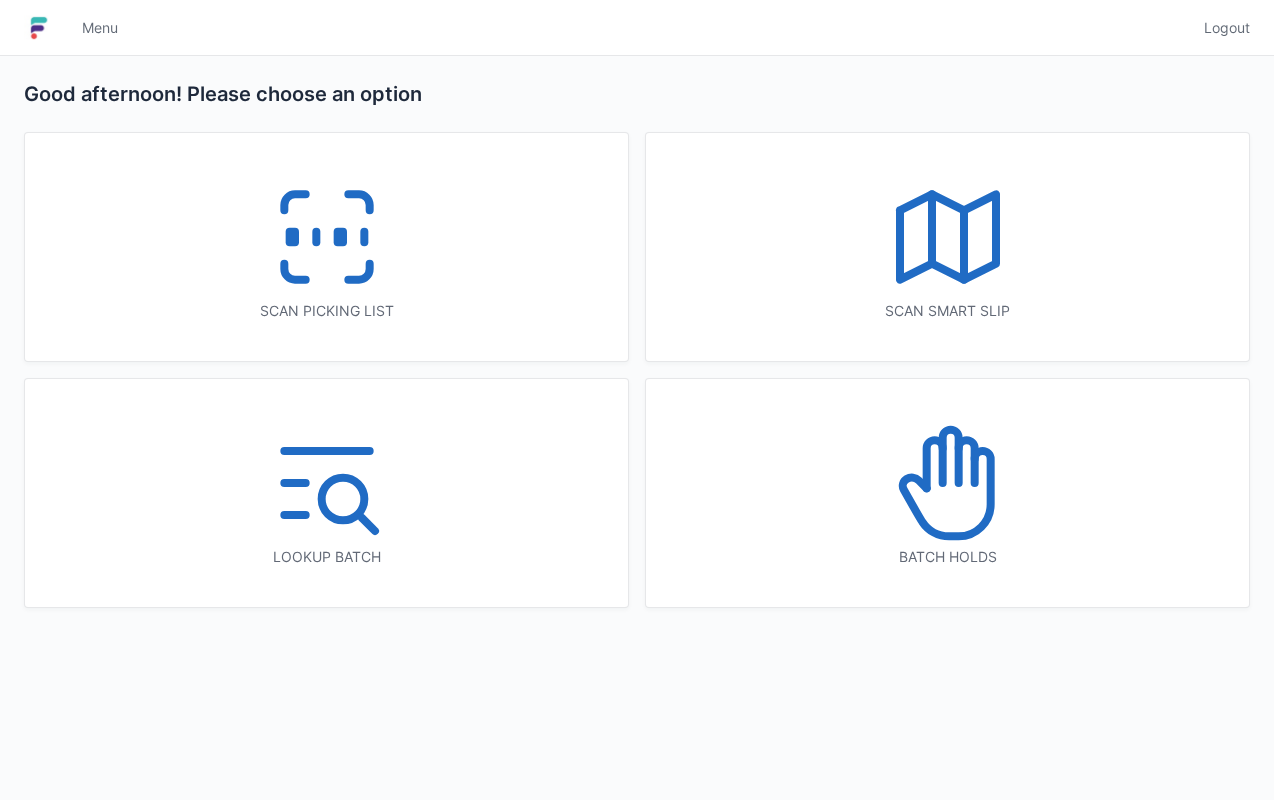 scroll, scrollTop: 0, scrollLeft: 0, axis: both 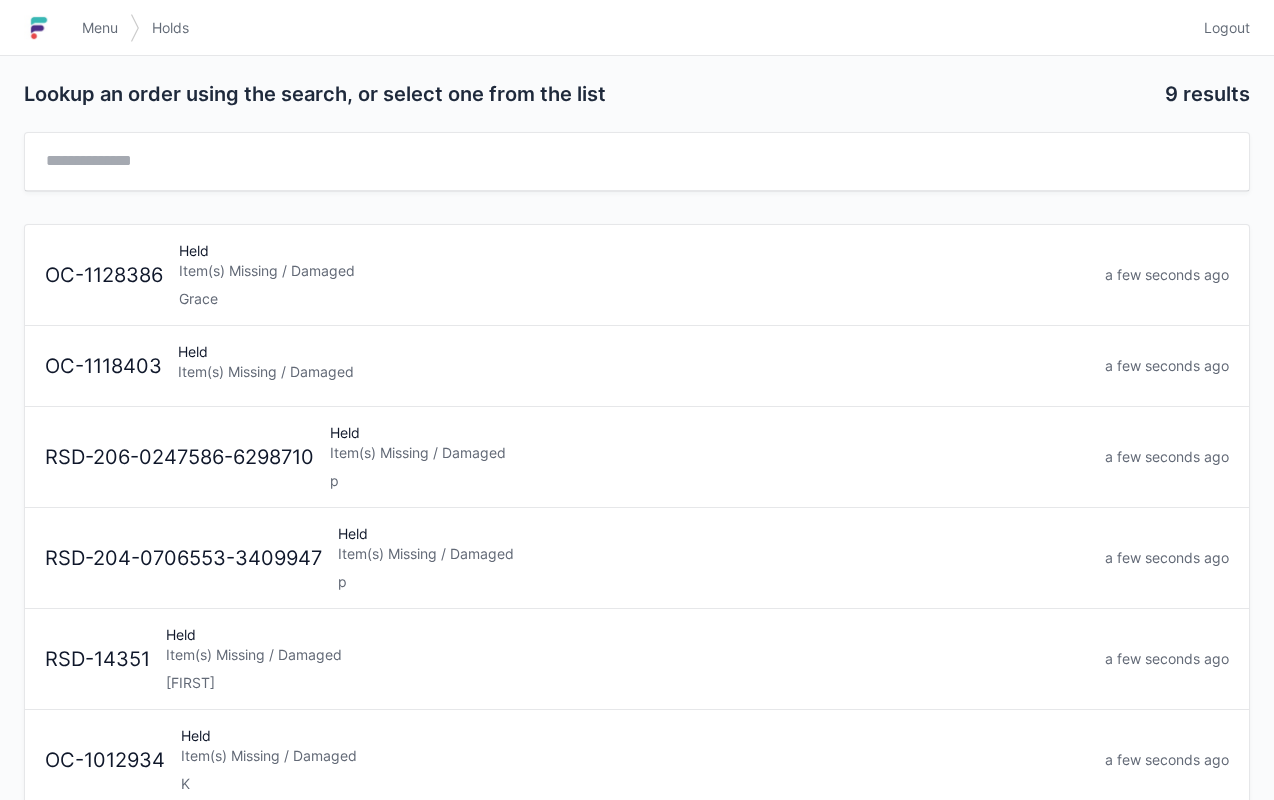 click on "Item(s) Missing / Damaged" at bounding box center (634, 271) 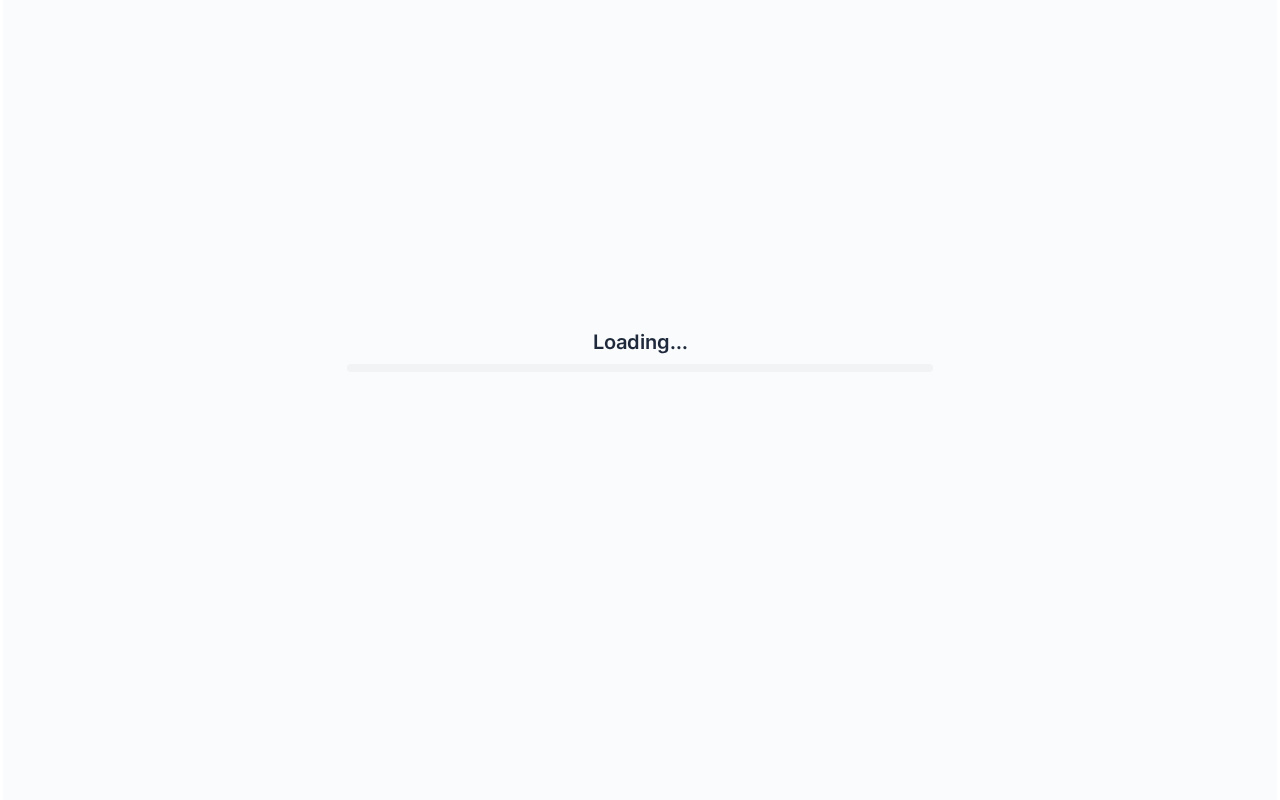 scroll, scrollTop: 0, scrollLeft: 0, axis: both 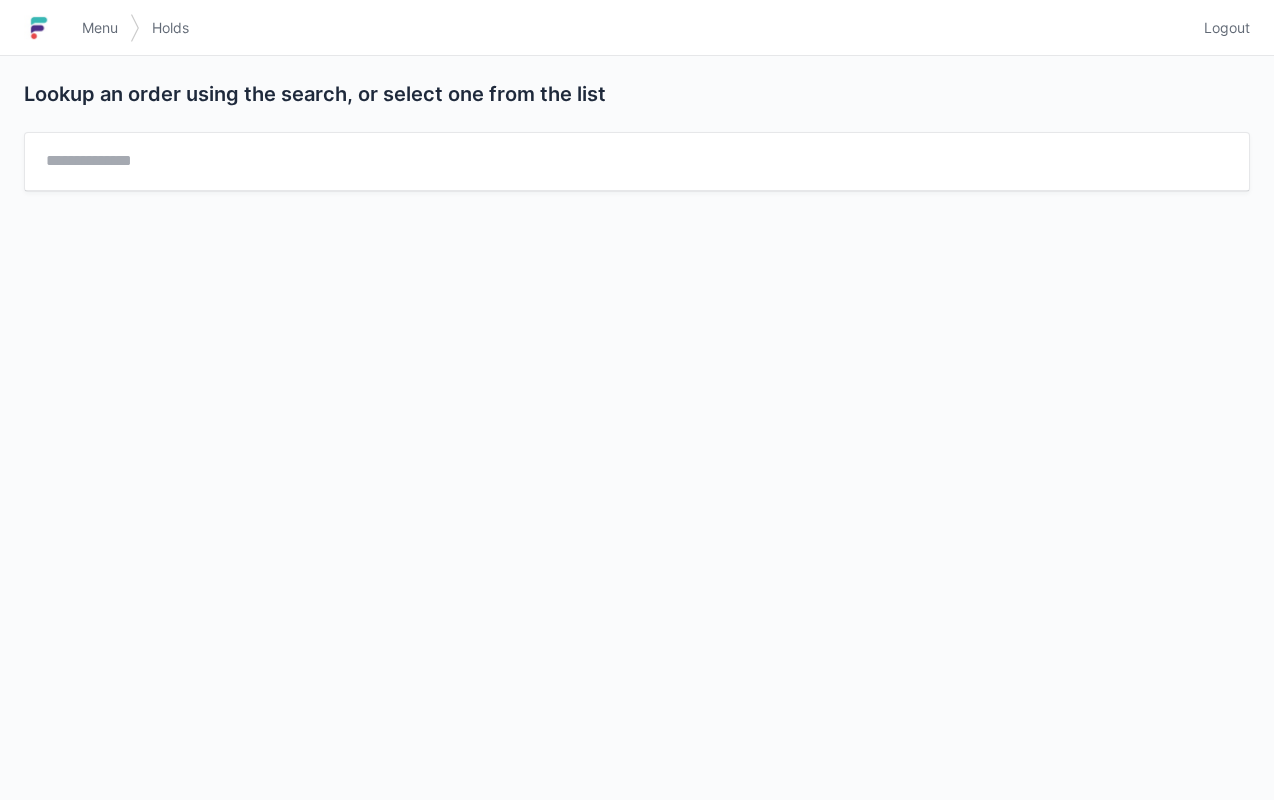 click on "Menu" at bounding box center [100, 28] 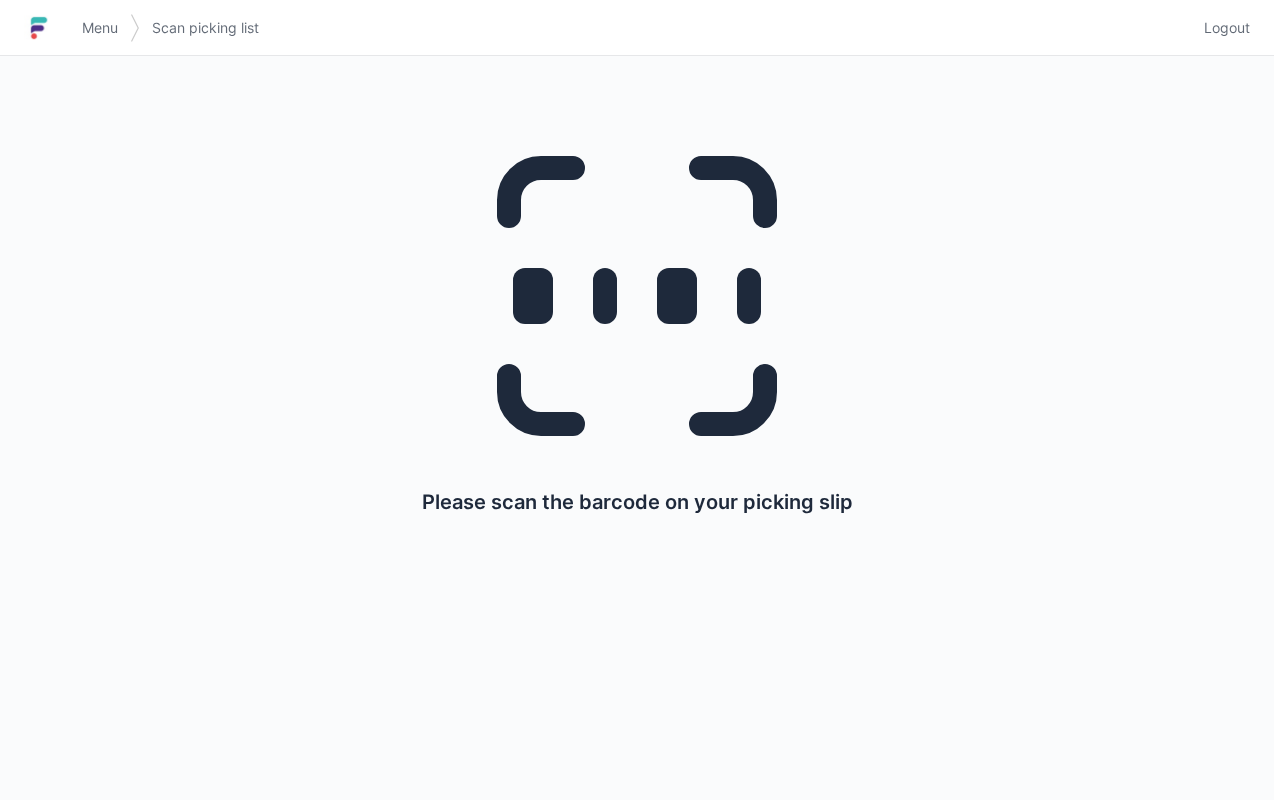 scroll, scrollTop: 0, scrollLeft: 0, axis: both 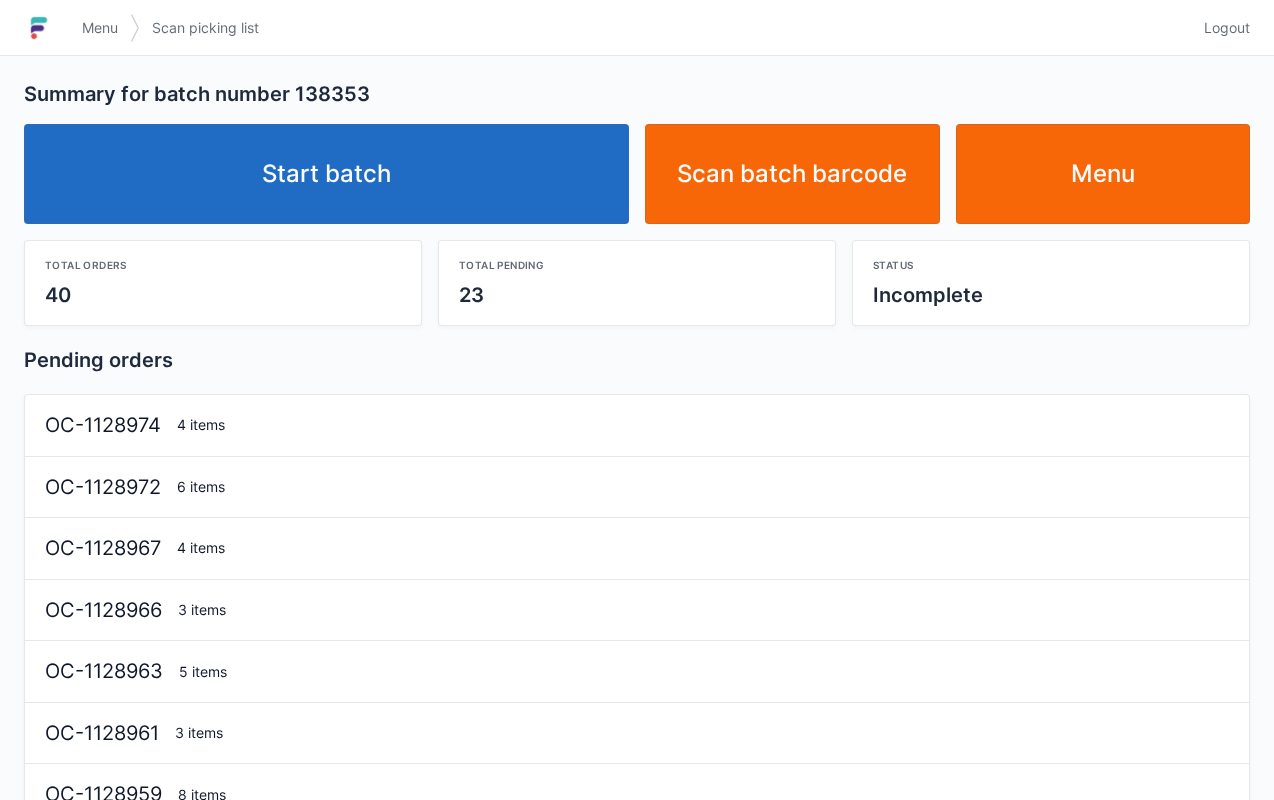 click on "Start batch" at bounding box center [326, 174] 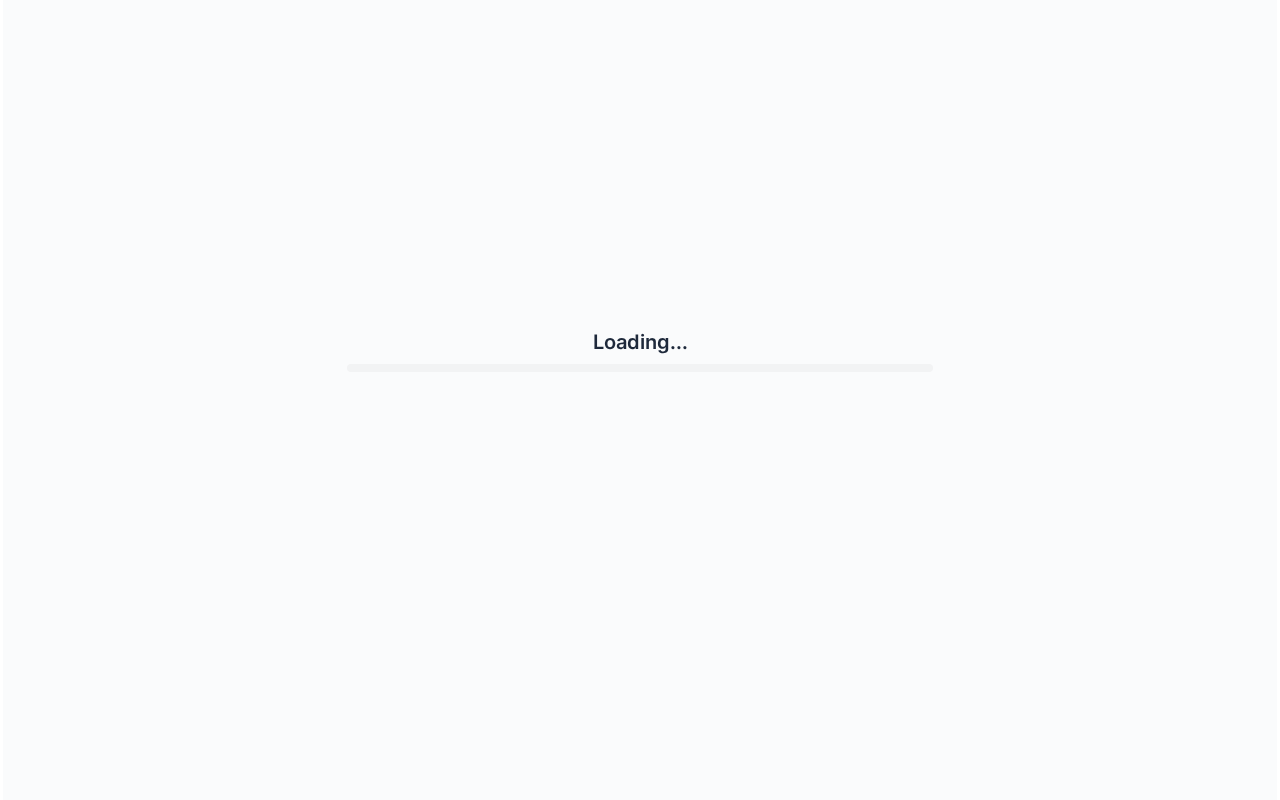 scroll, scrollTop: 0, scrollLeft: 0, axis: both 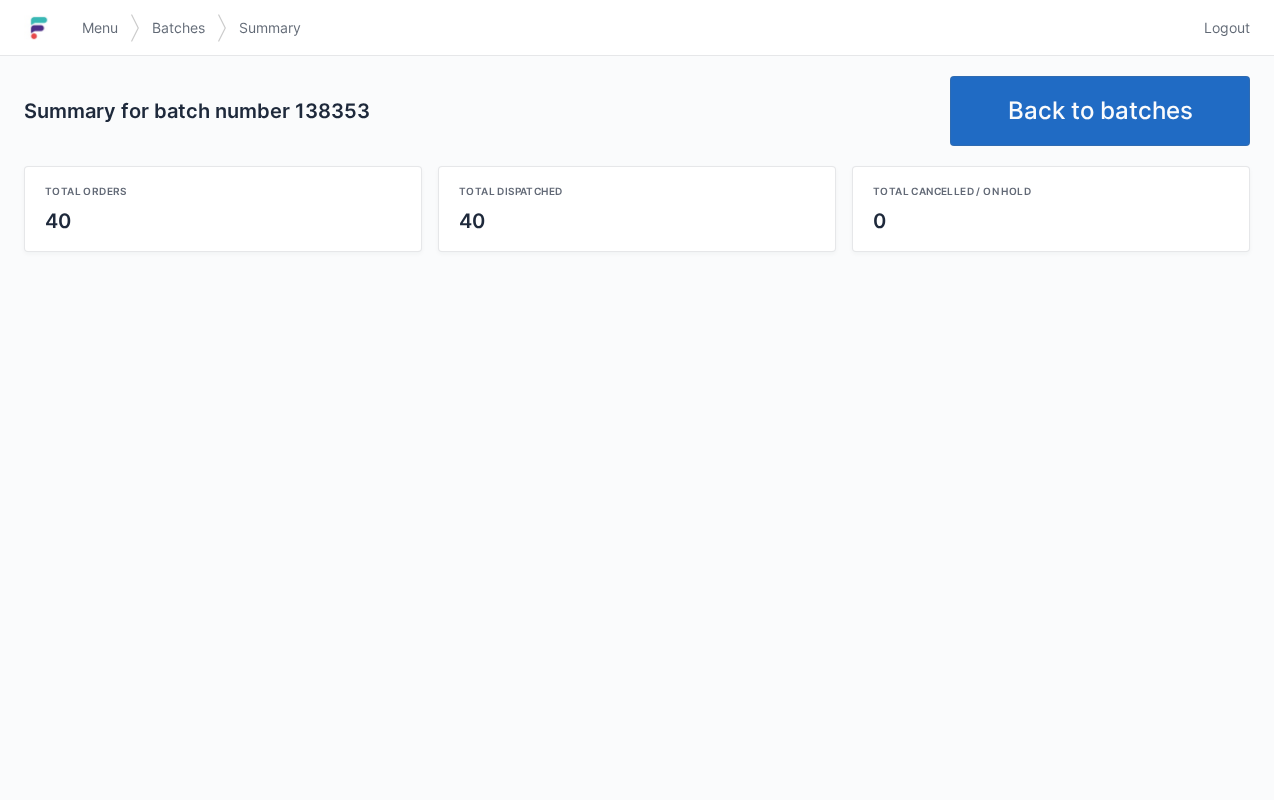 click on "Back to batches" at bounding box center [1100, 111] 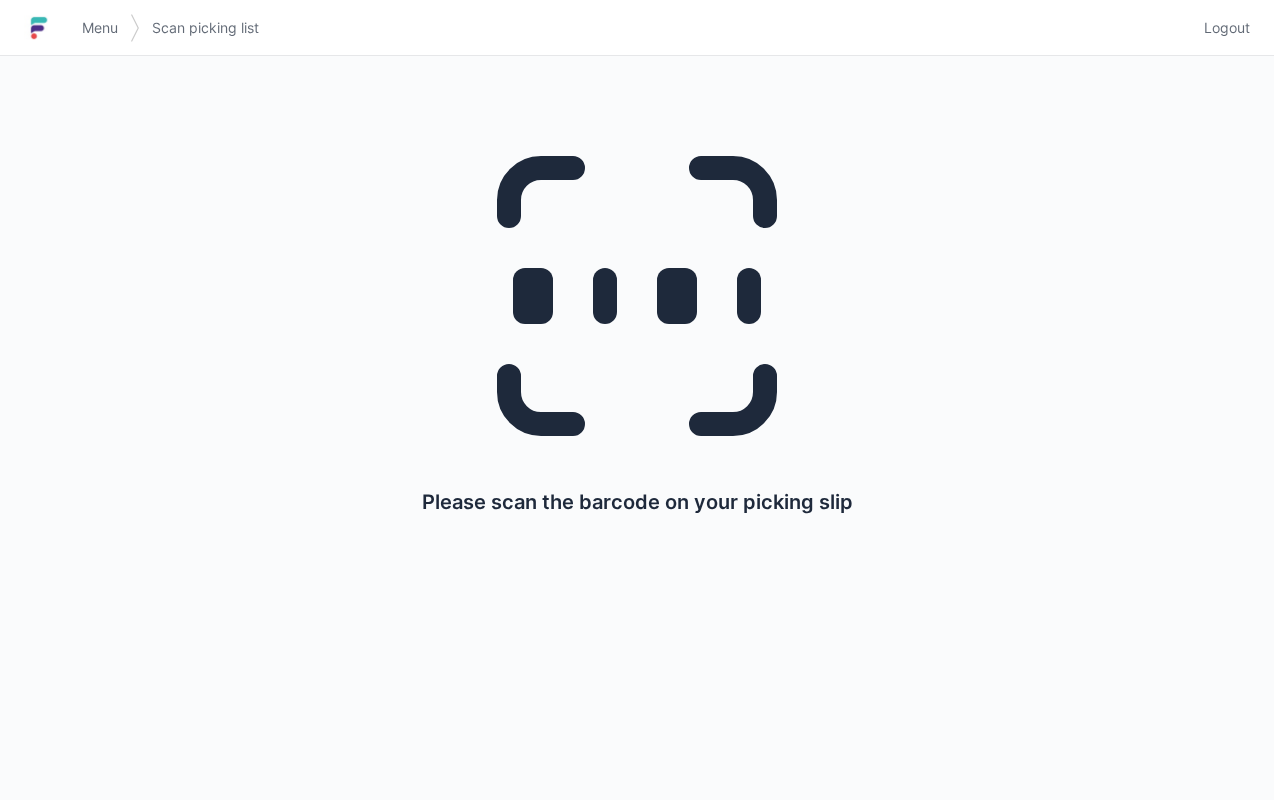 scroll, scrollTop: 0, scrollLeft: 0, axis: both 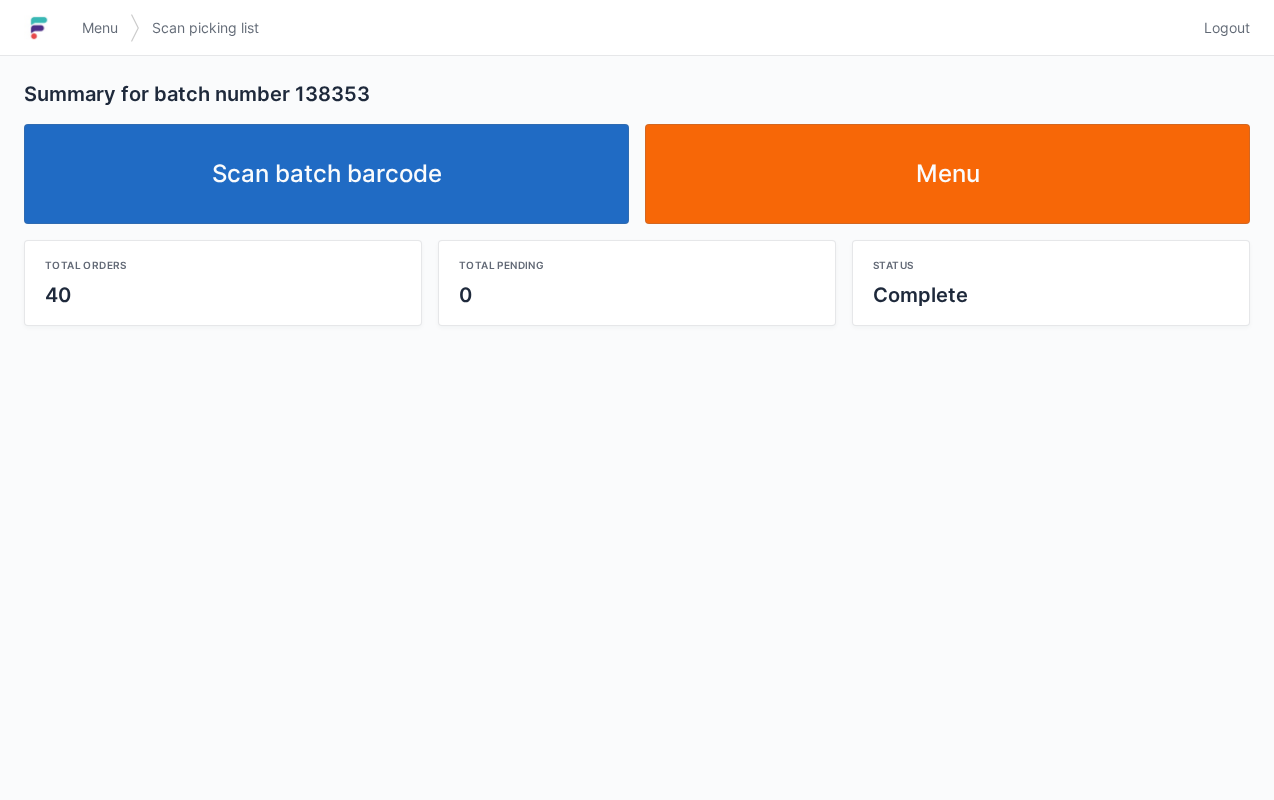 click on "Scan batch barcode" at bounding box center (326, 174) 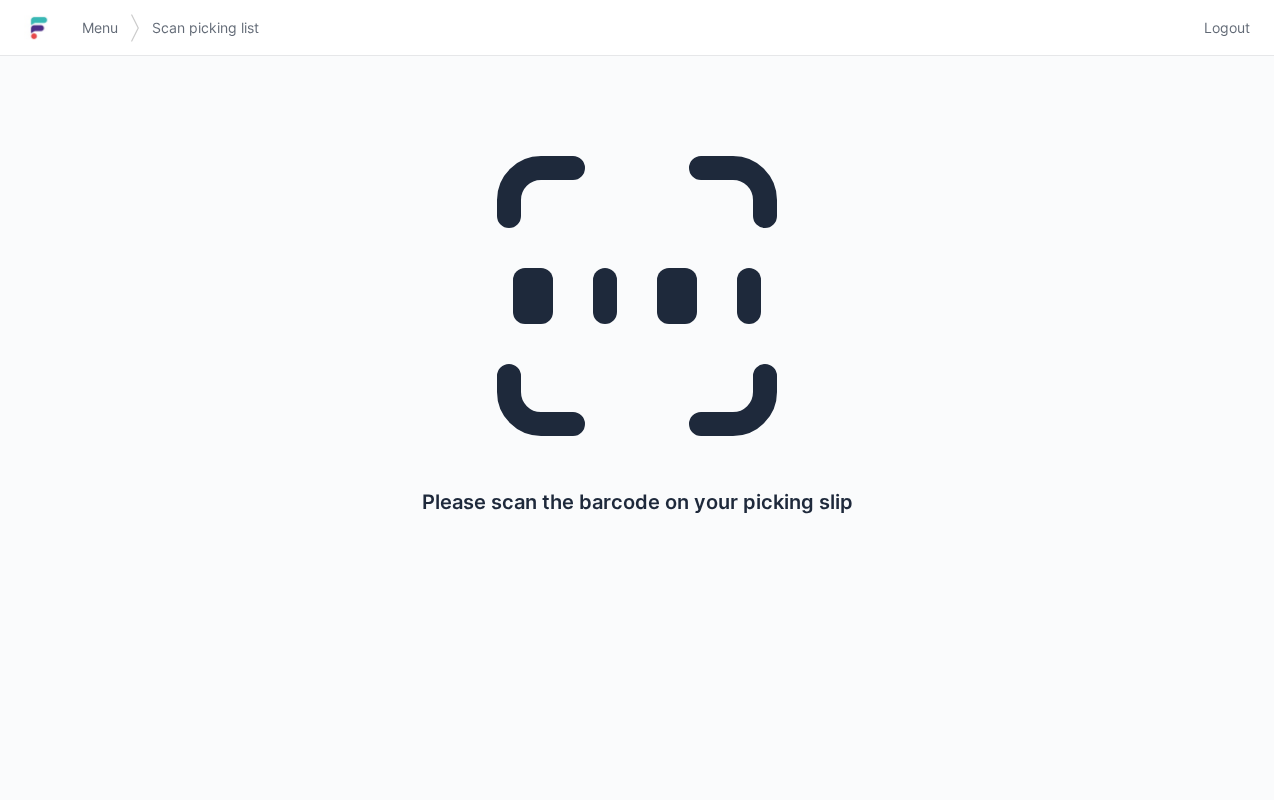 scroll, scrollTop: 0, scrollLeft: 0, axis: both 